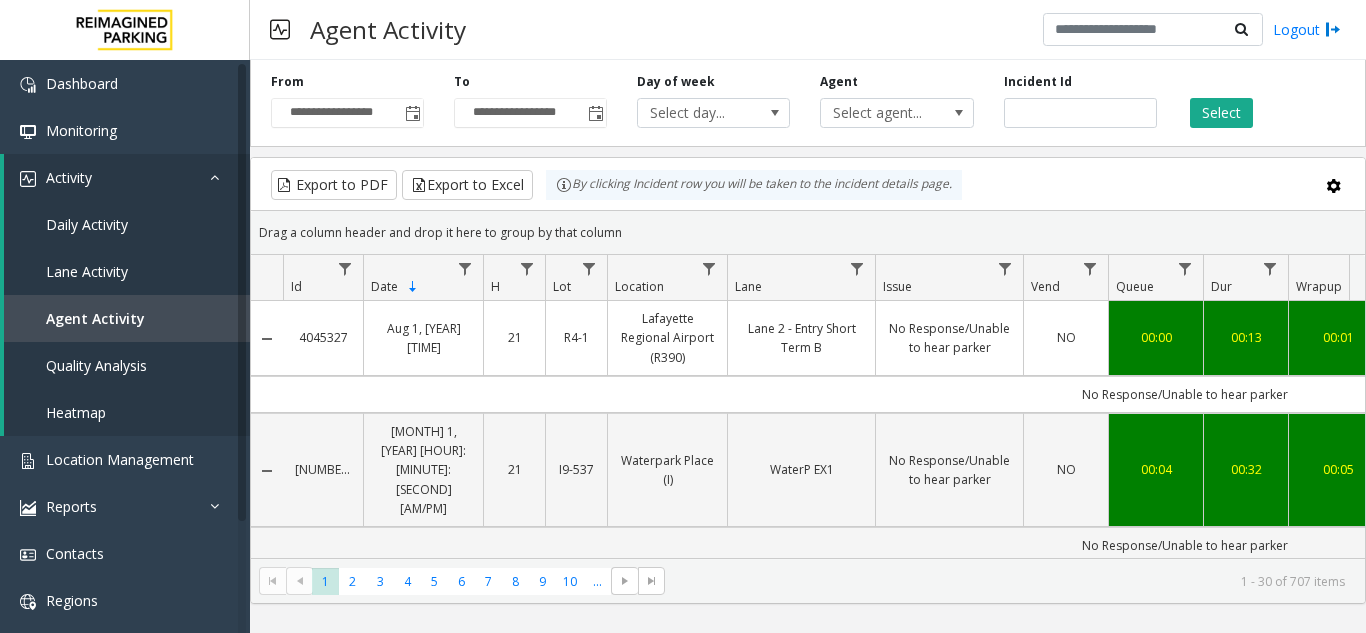scroll, scrollTop: 0, scrollLeft: 0, axis: both 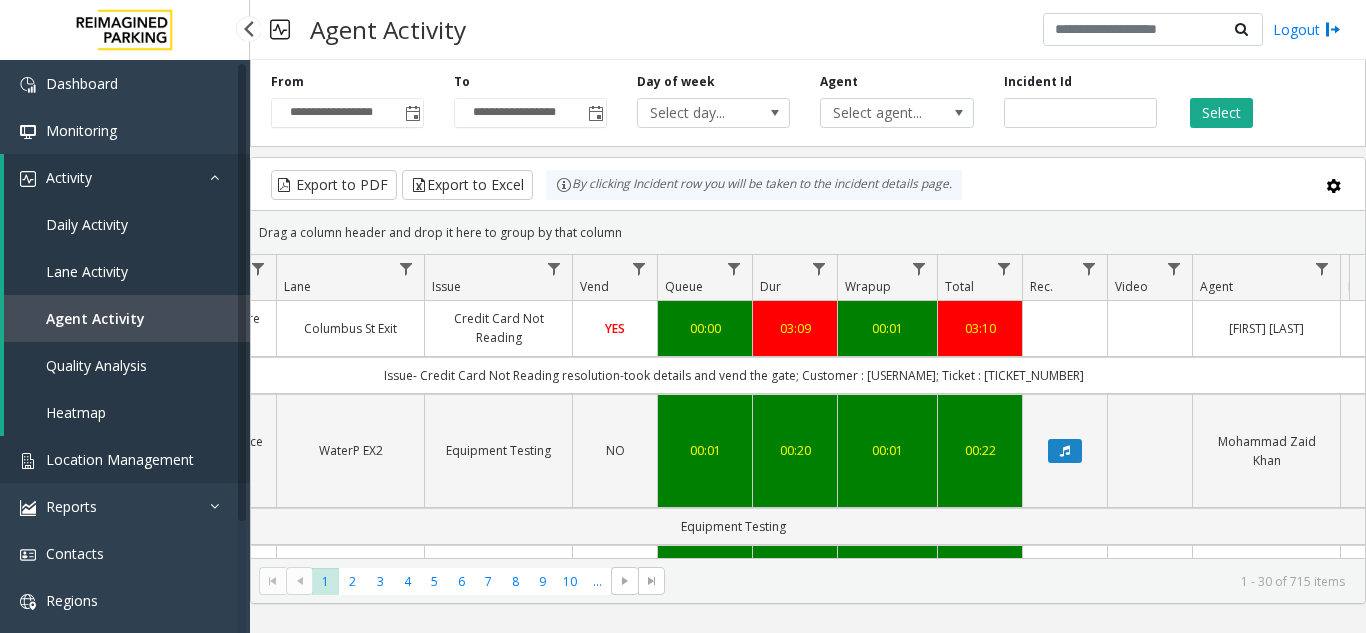 click on "Location Management" at bounding box center [120, 459] 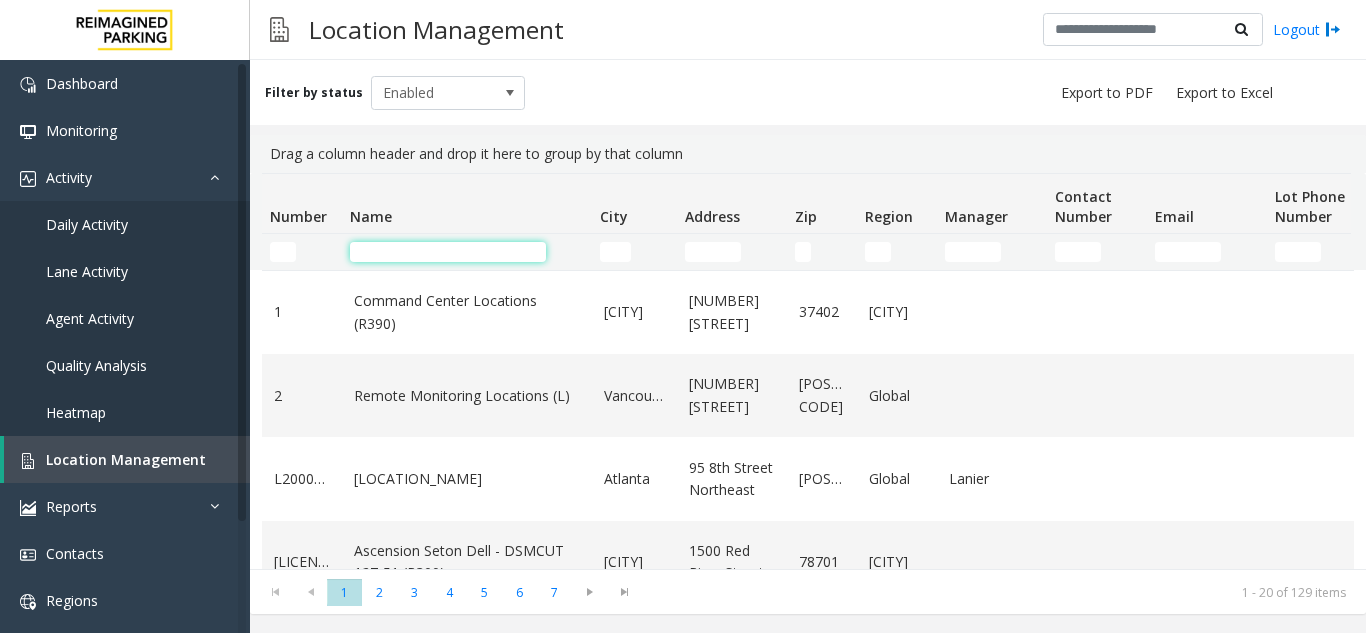 click 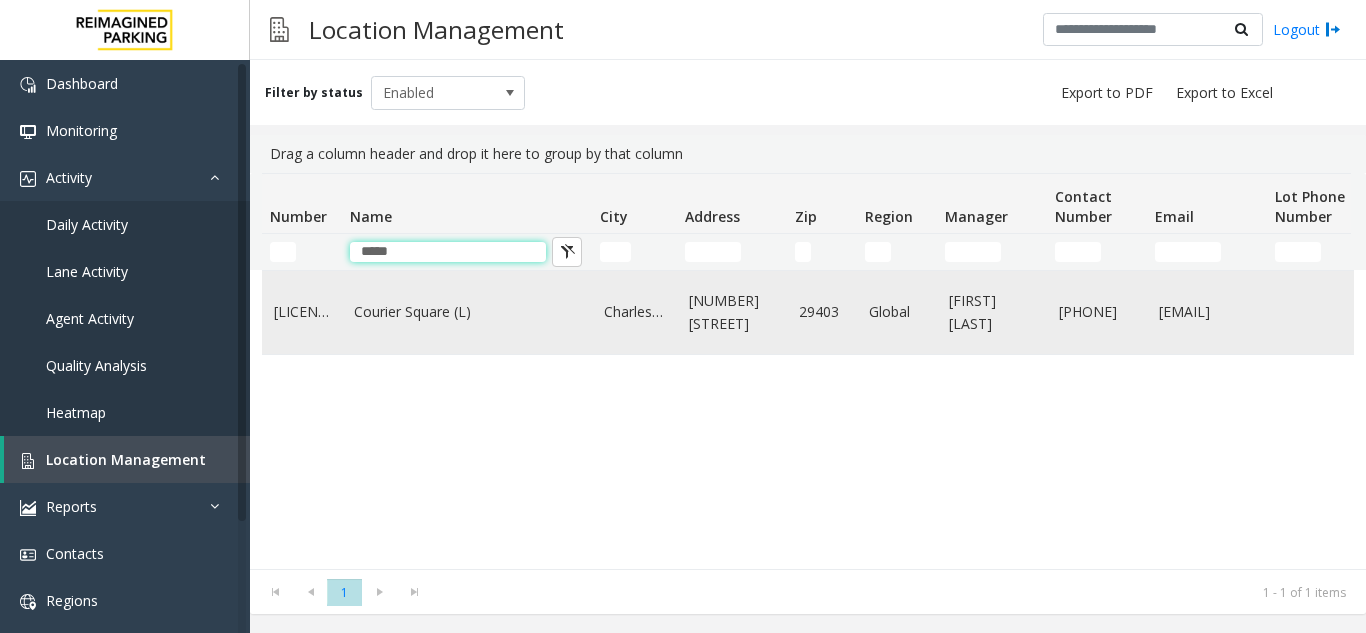 type on "*****" 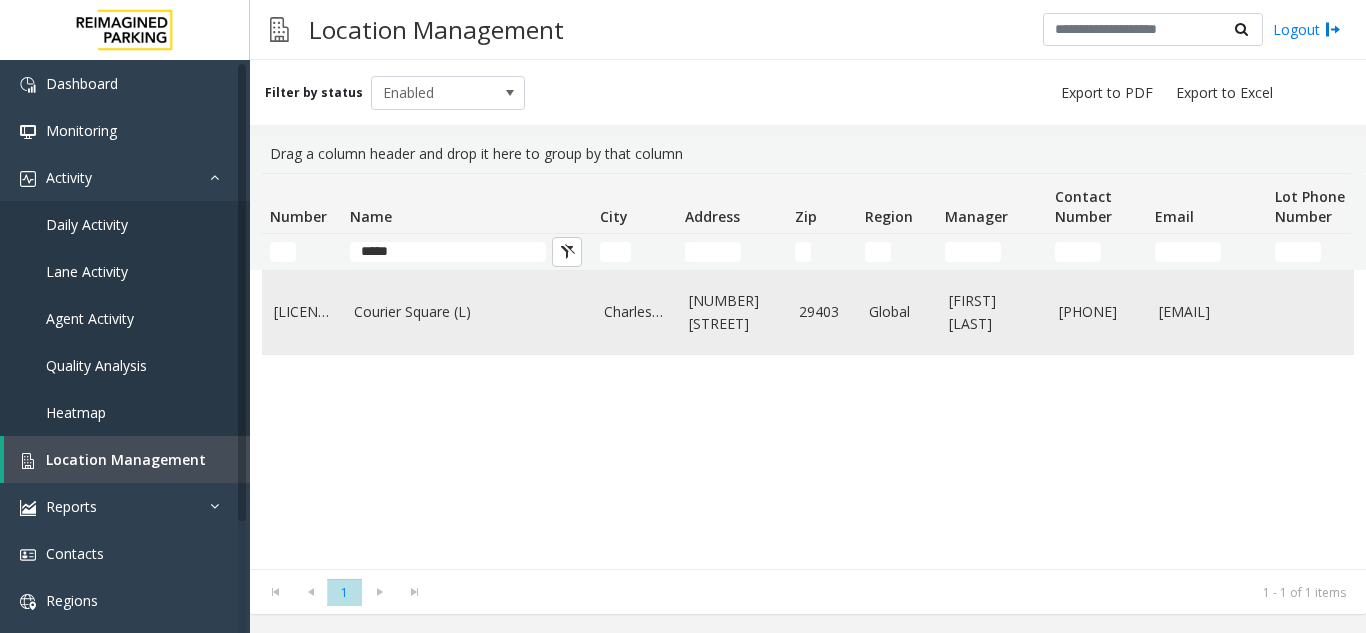 click on "Courier Square (L)" 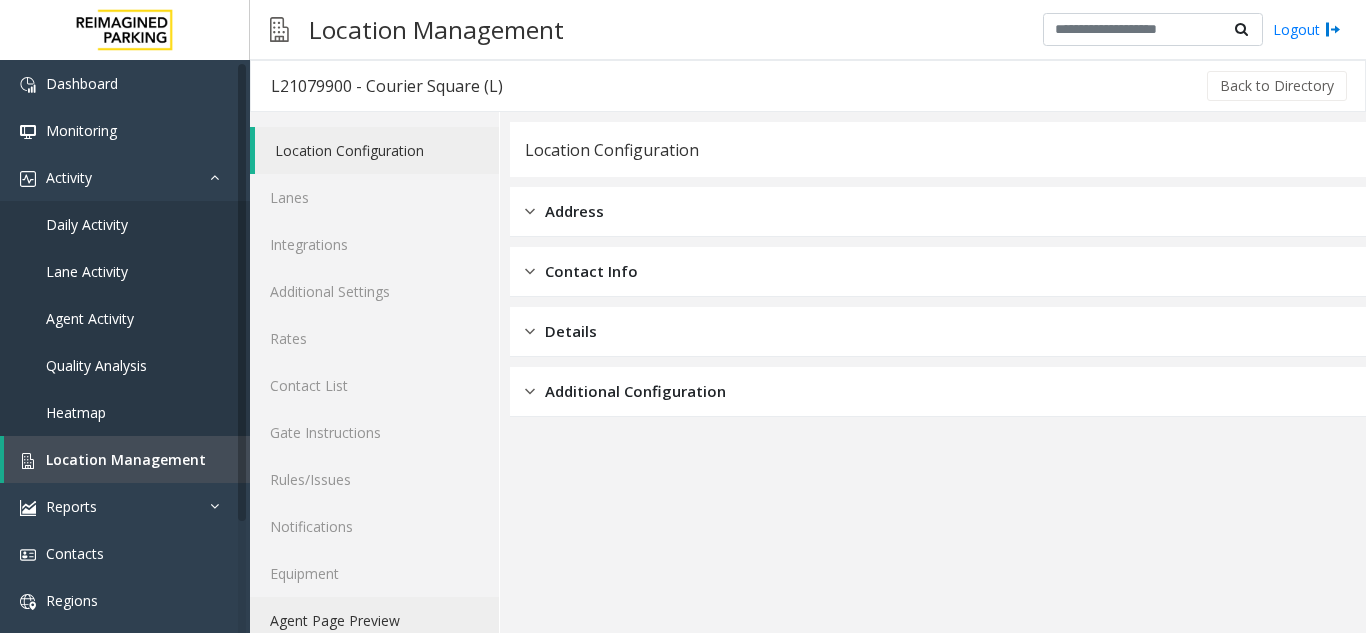 click on "Agent Page Preview" 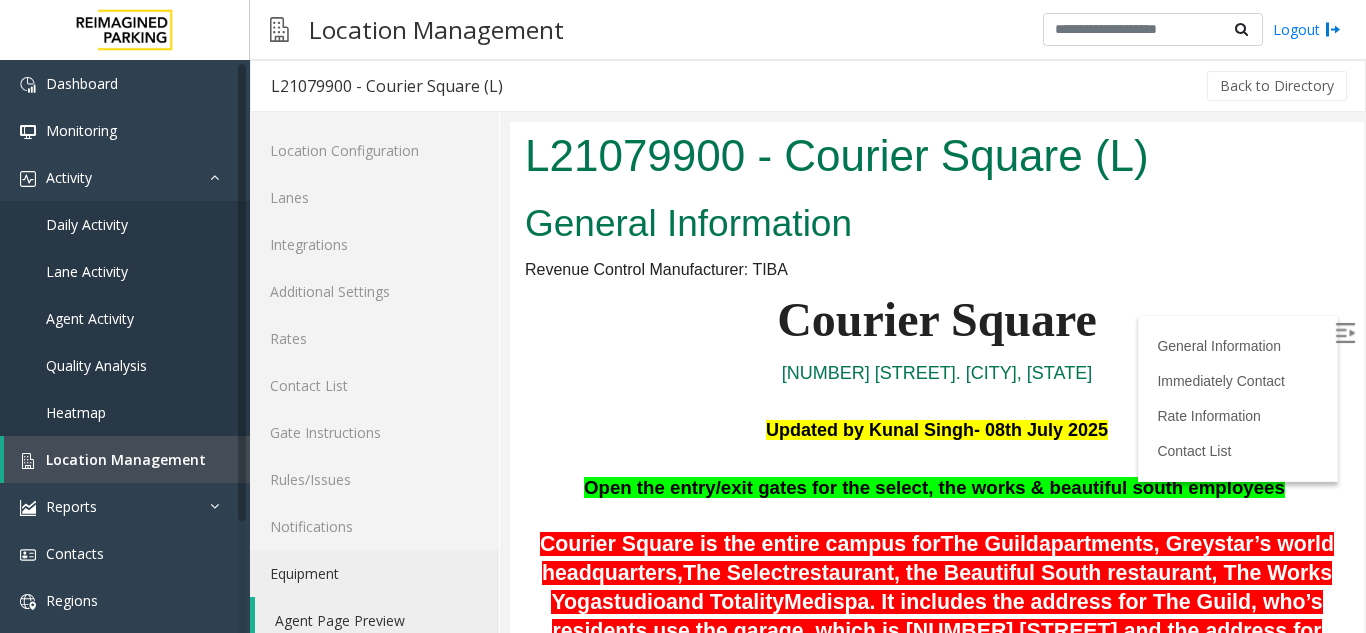 scroll, scrollTop: 0, scrollLeft: 0, axis: both 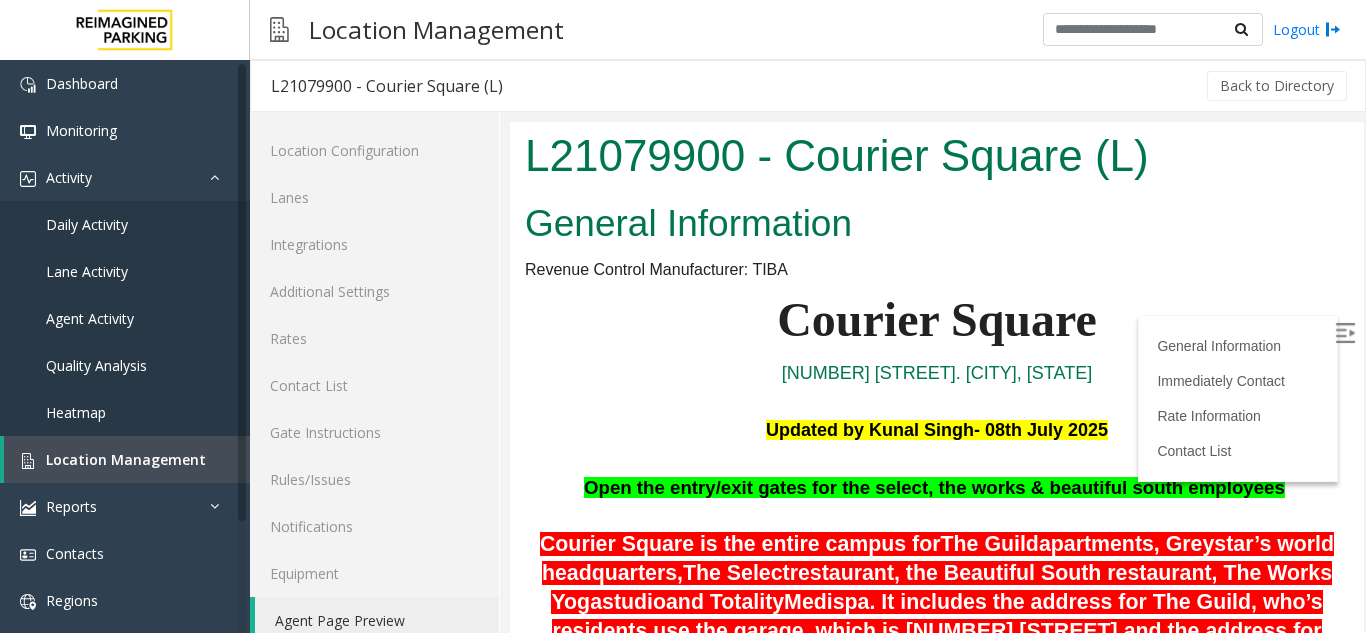 click at bounding box center [1345, 333] 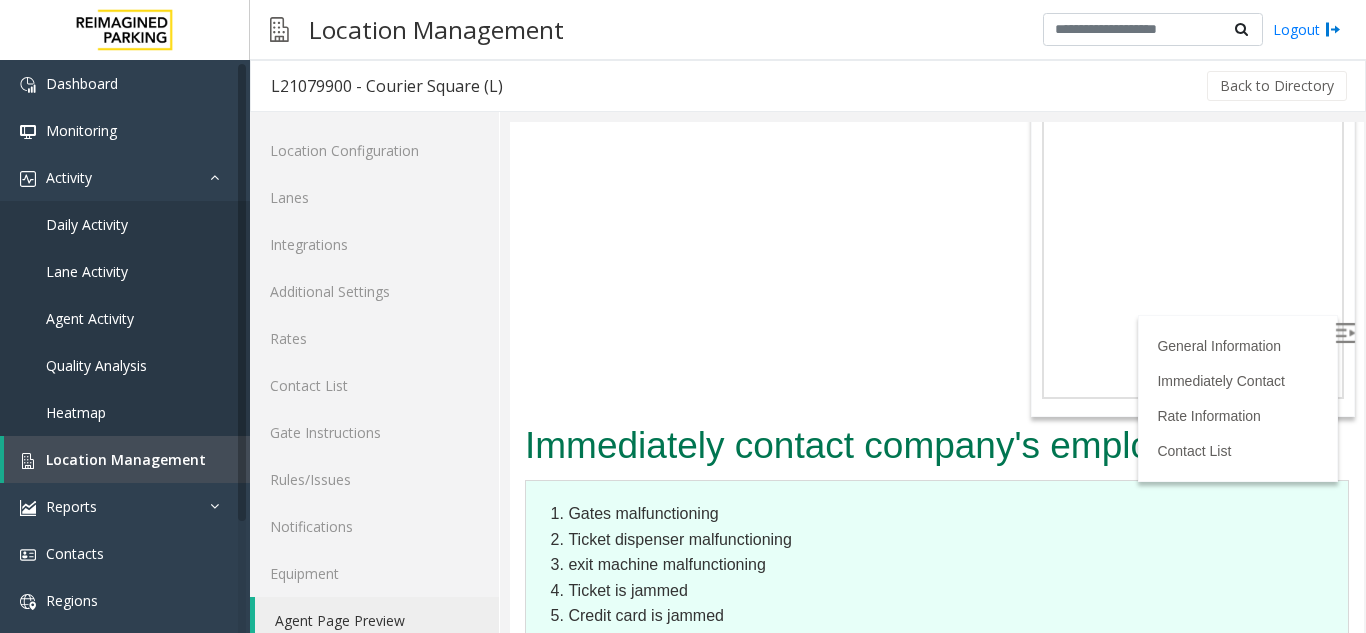 scroll, scrollTop: 3178, scrollLeft: 0, axis: vertical 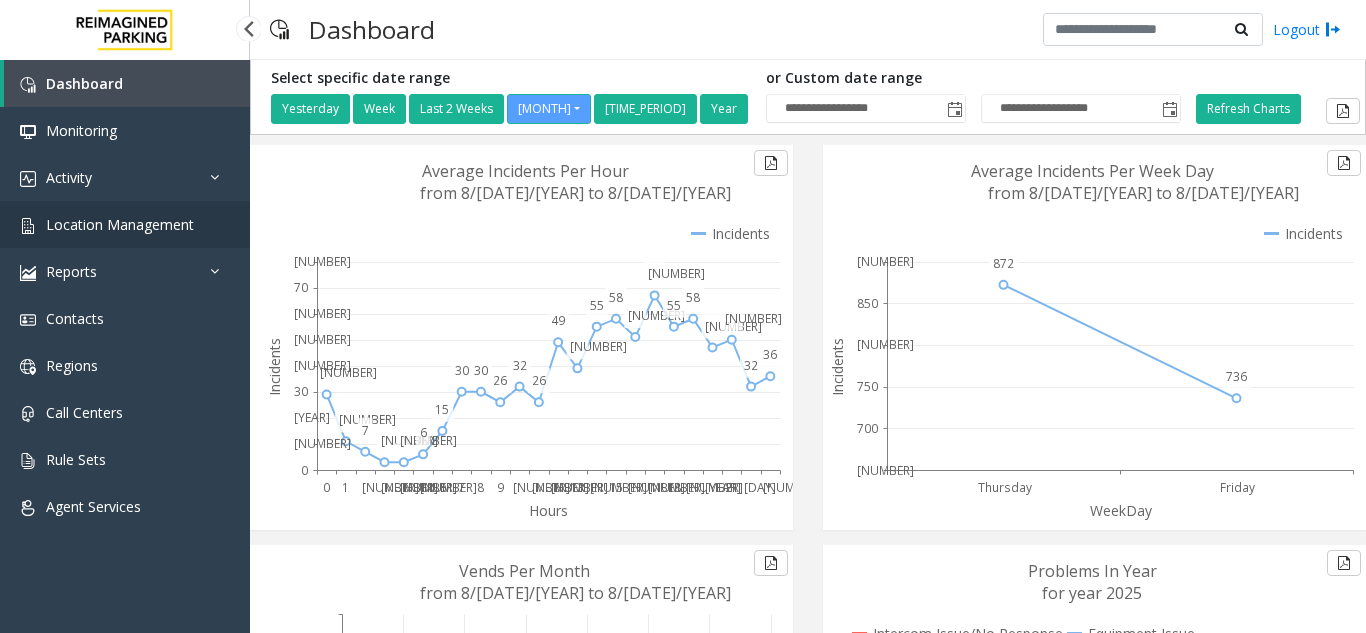 click on "Location Management" at bounding box center [120, 224] 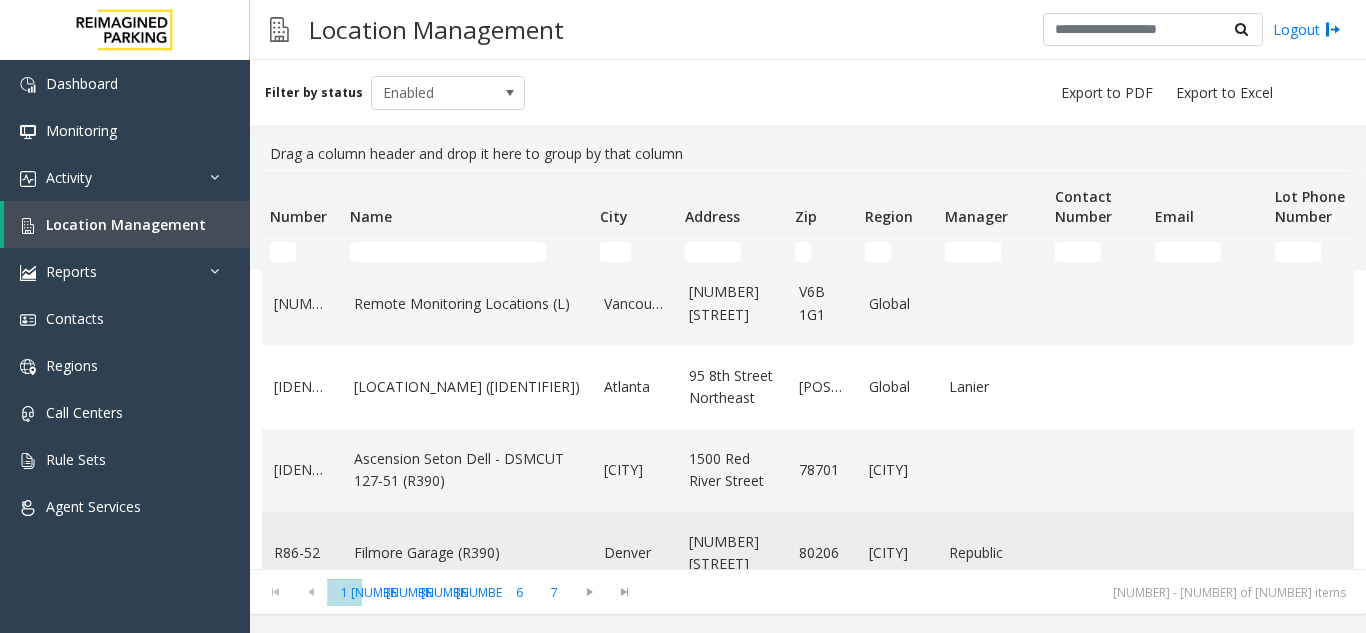 scroll, scrollTop: 0, scrollLeft: 0, axis: both 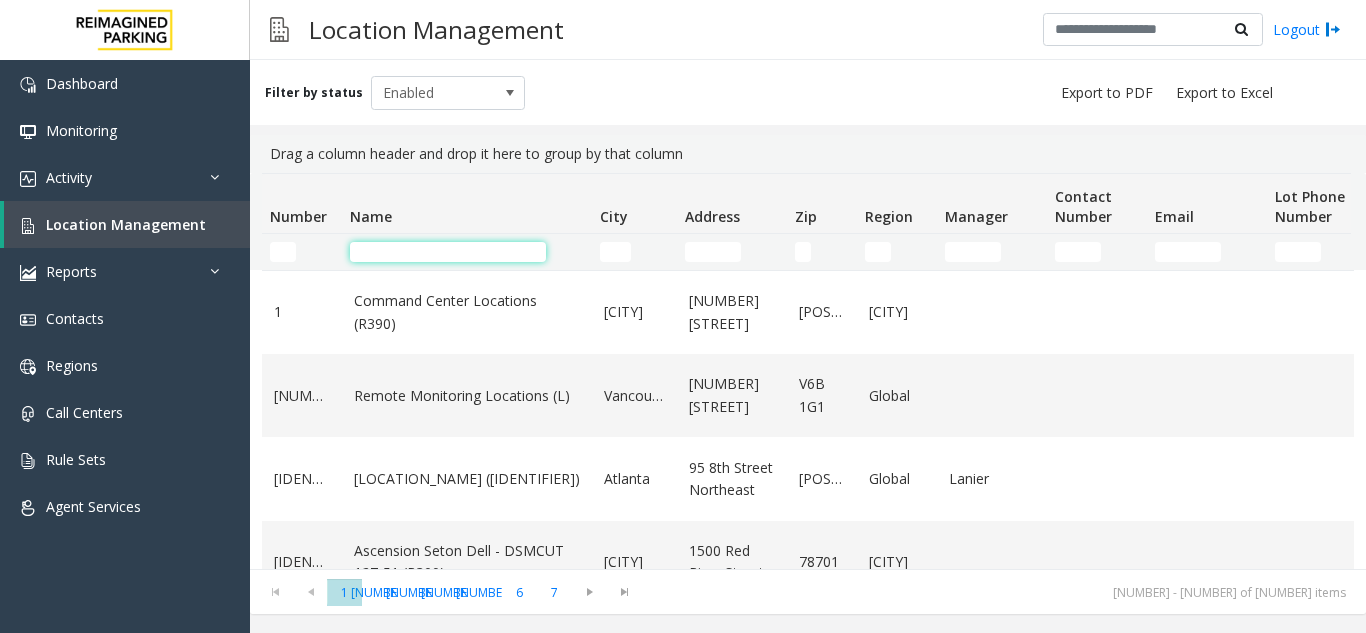 click 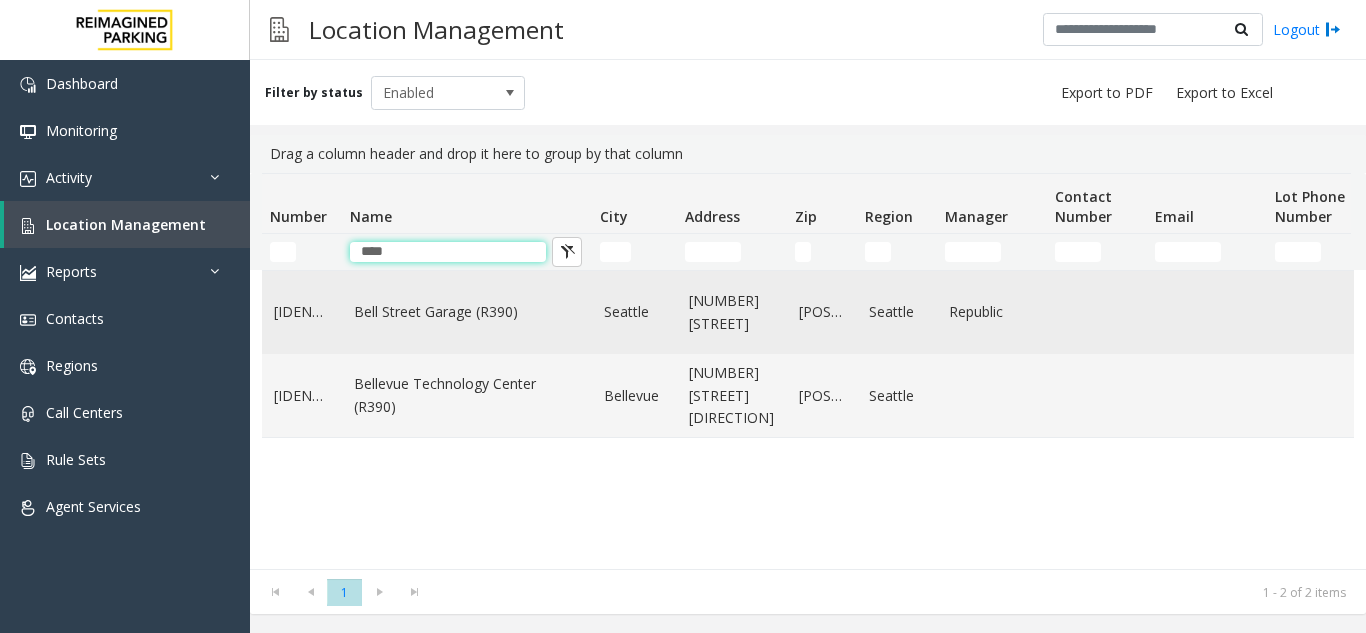 type on "****" 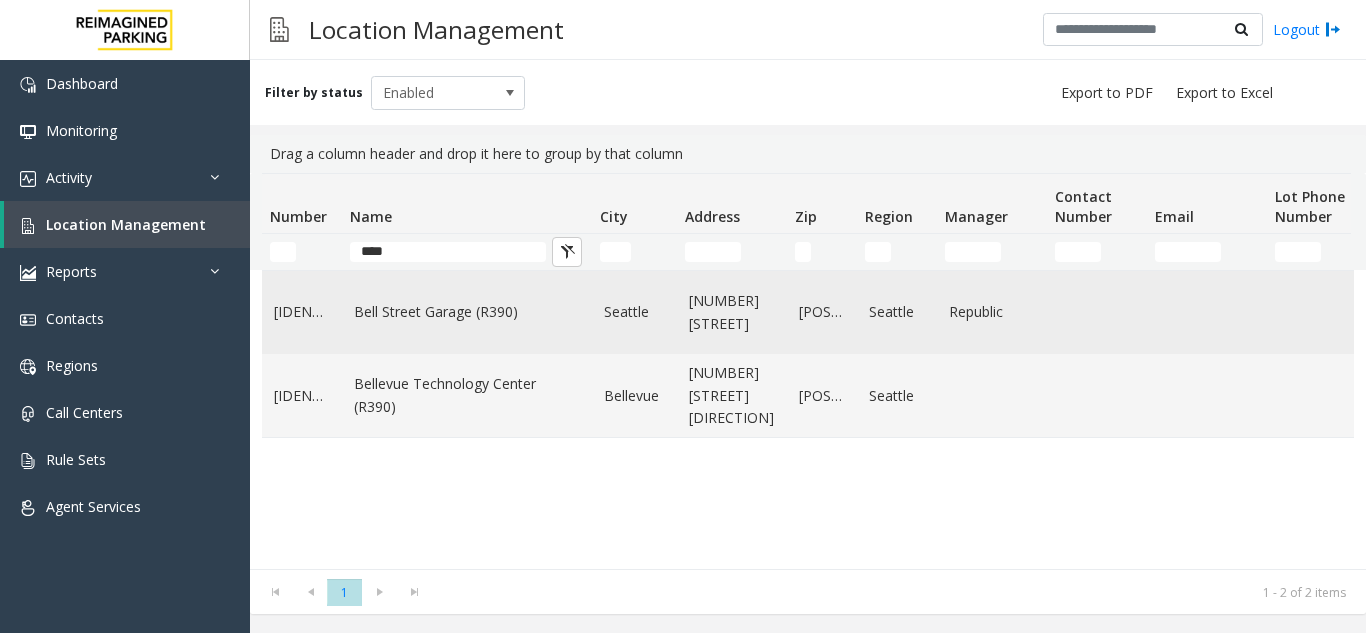 click on "Bell Street Garage (R390)" 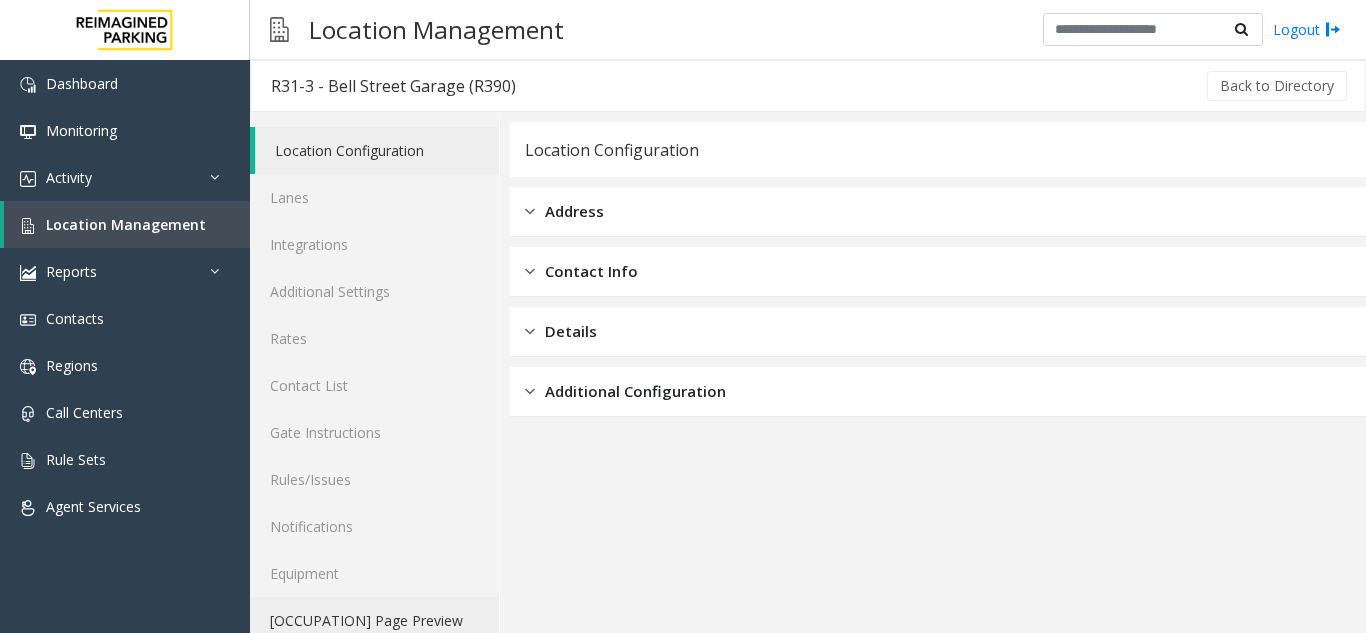 click on "Agent Page Preview" 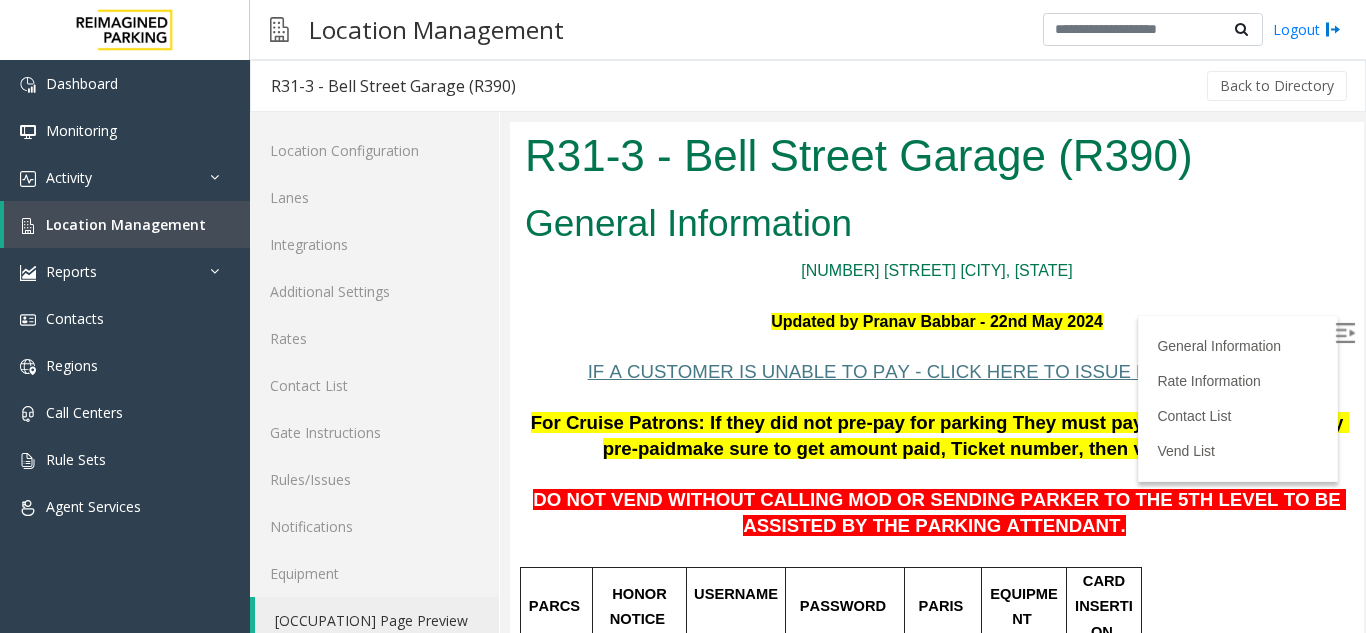scroll, scrollTop: 0, scrollLeft: 0, axis: both 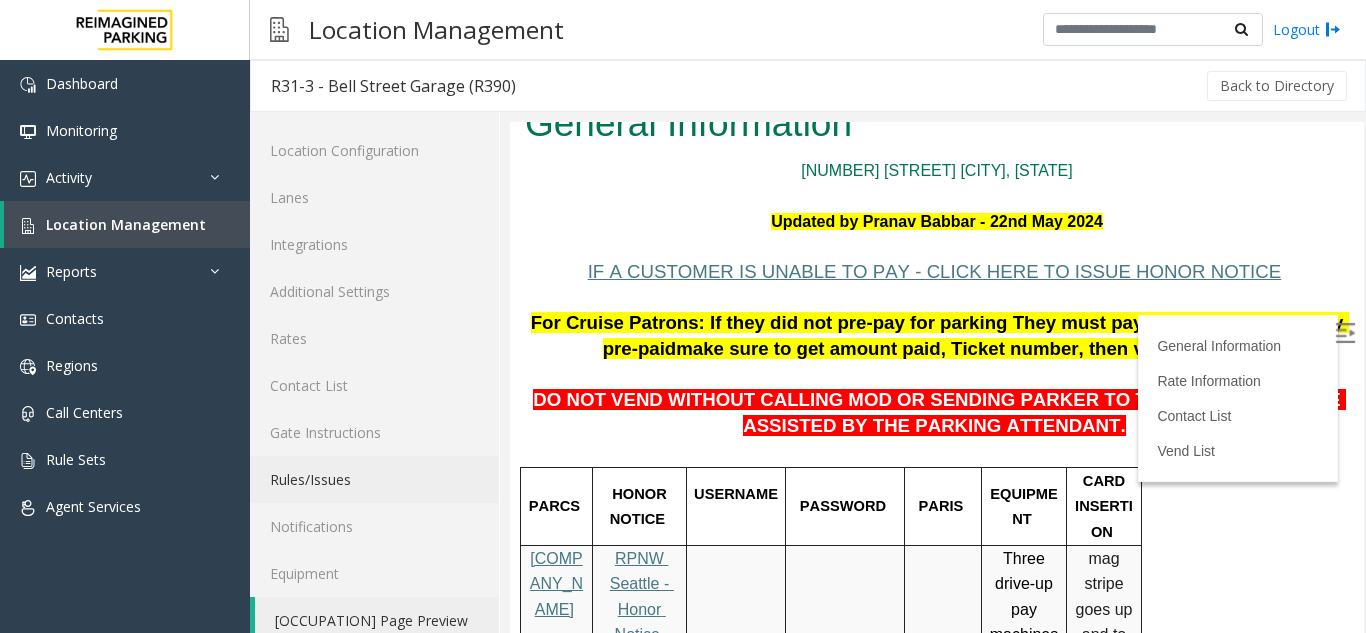 click on "Rules/Issues" 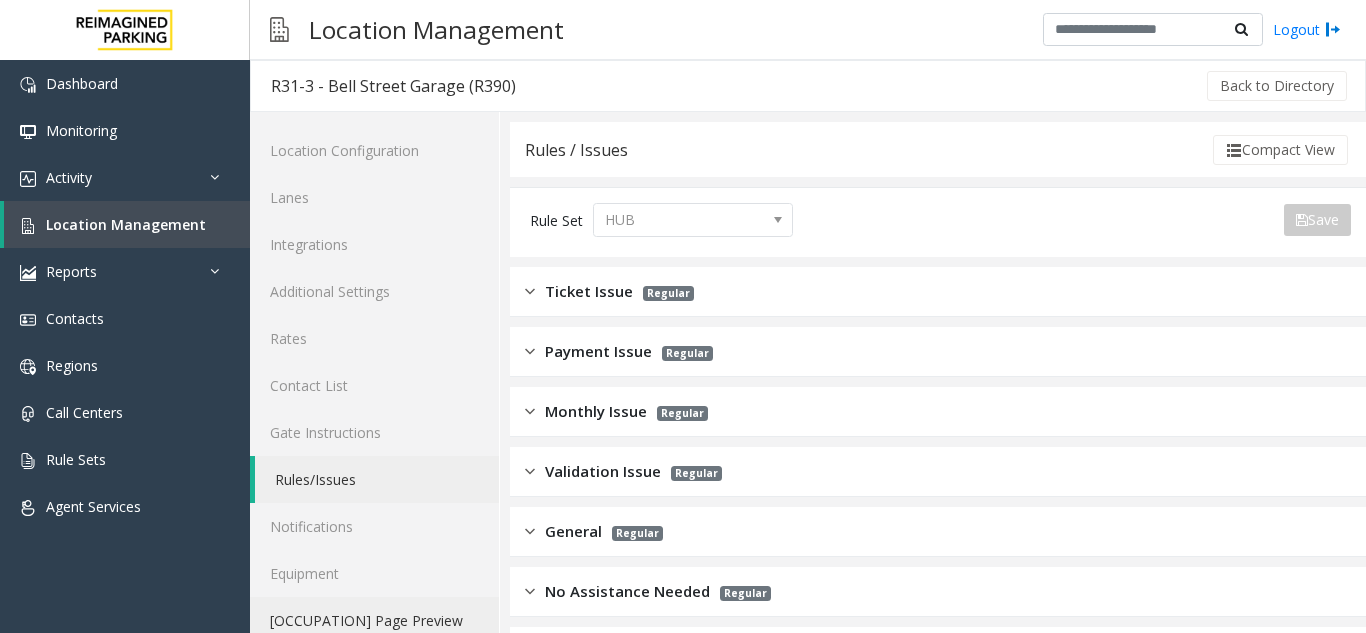 click on "Agent Page Preview" 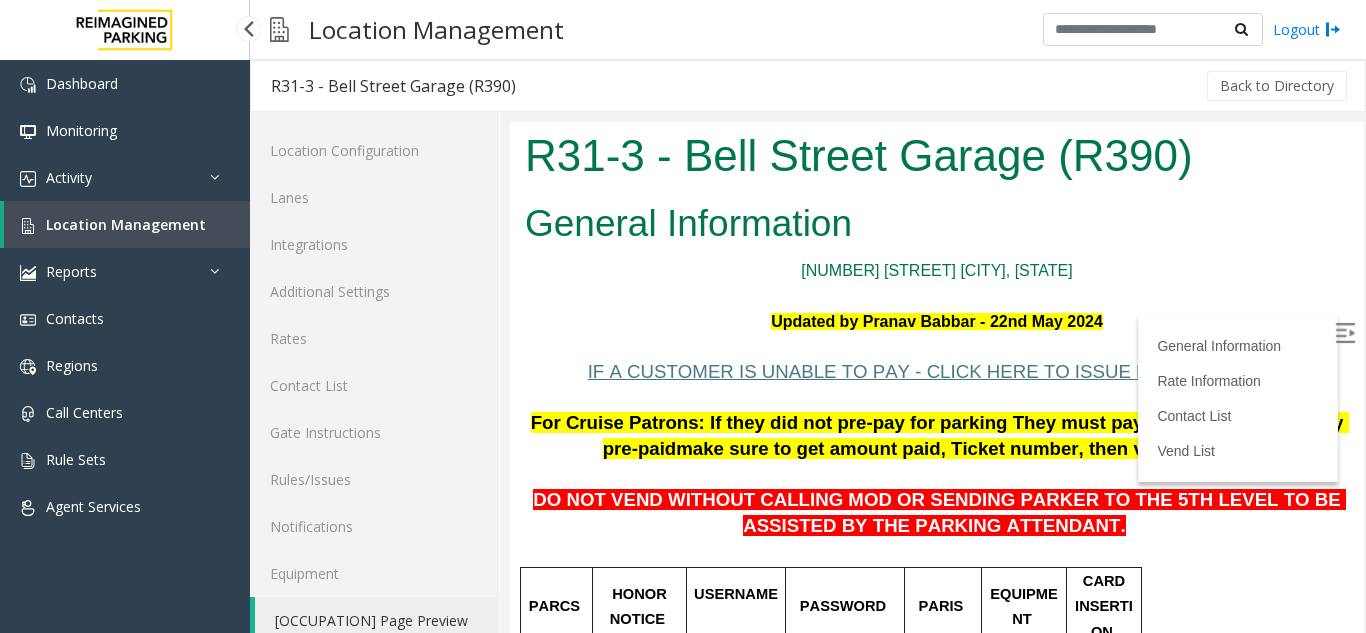 scroll, scrollTop: 0, scrollLeft: 0, axis: both 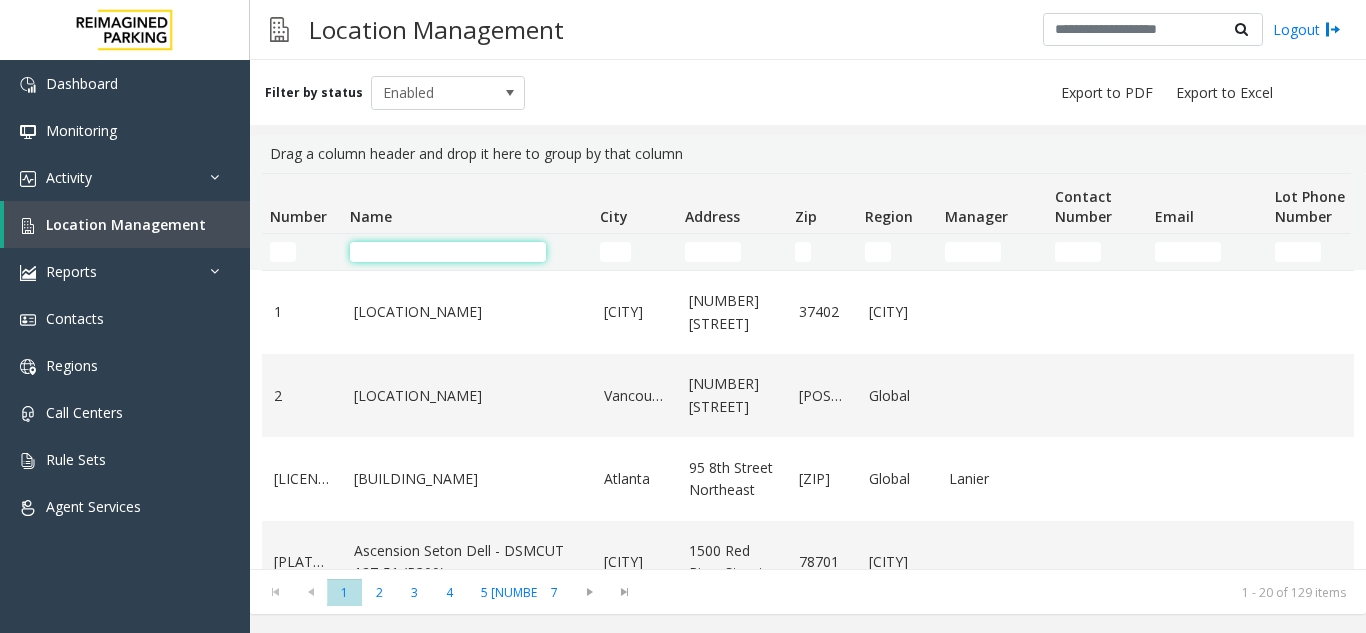 click 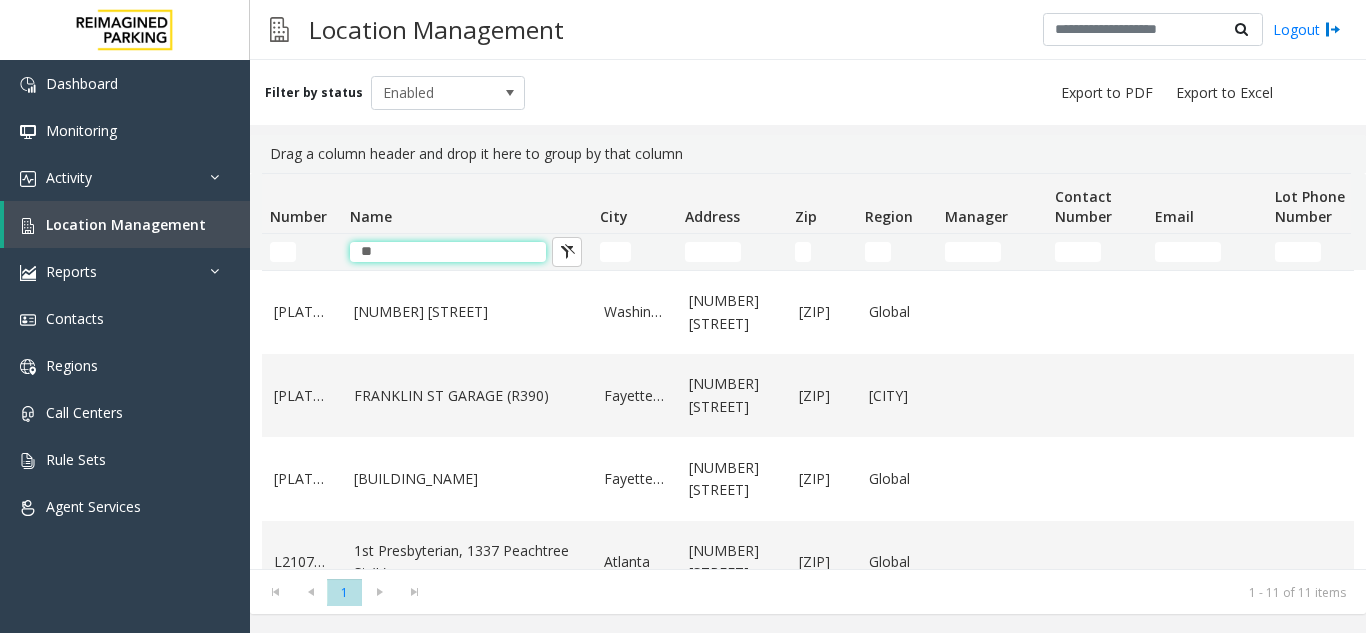 type on "*" 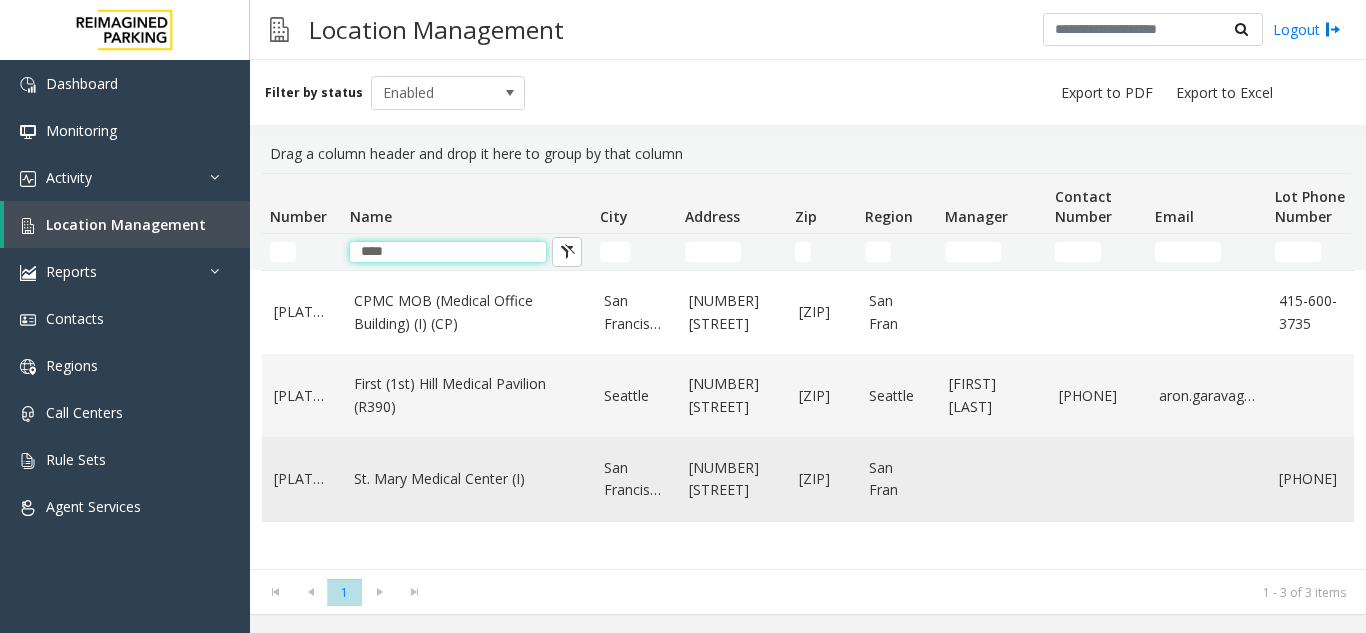type on "****" 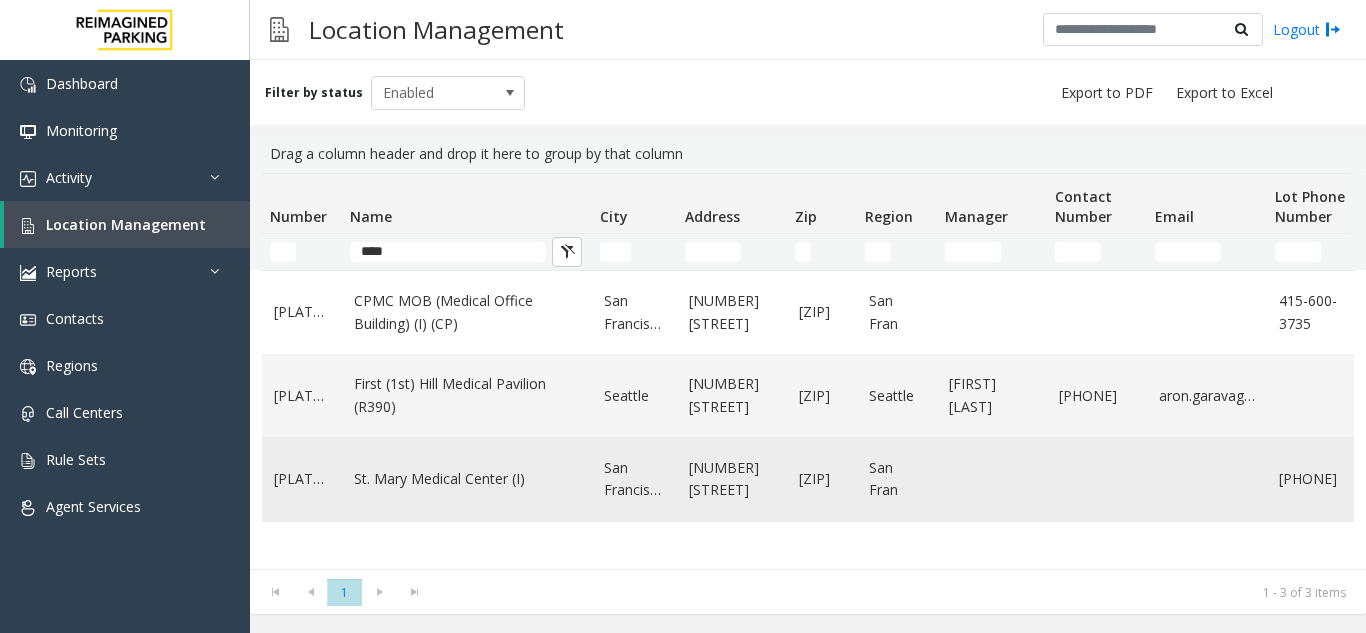 click on "St. Mary Medical Center (I)" 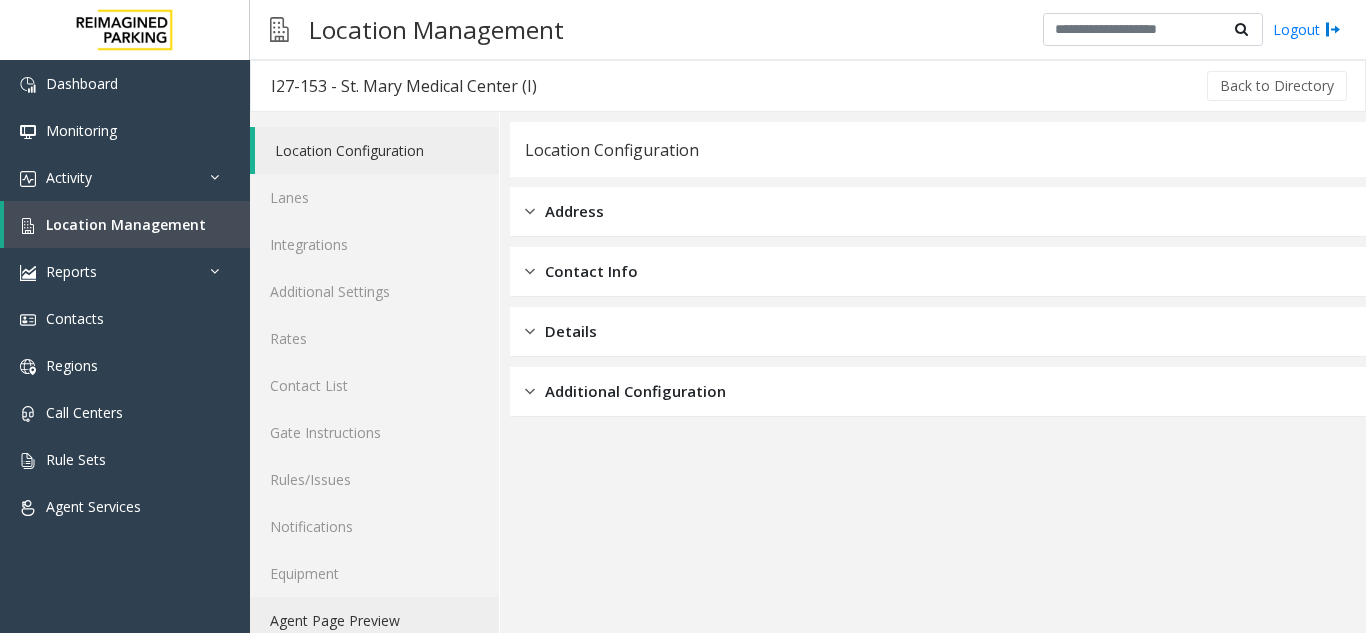 click on "Agent Page Preview" 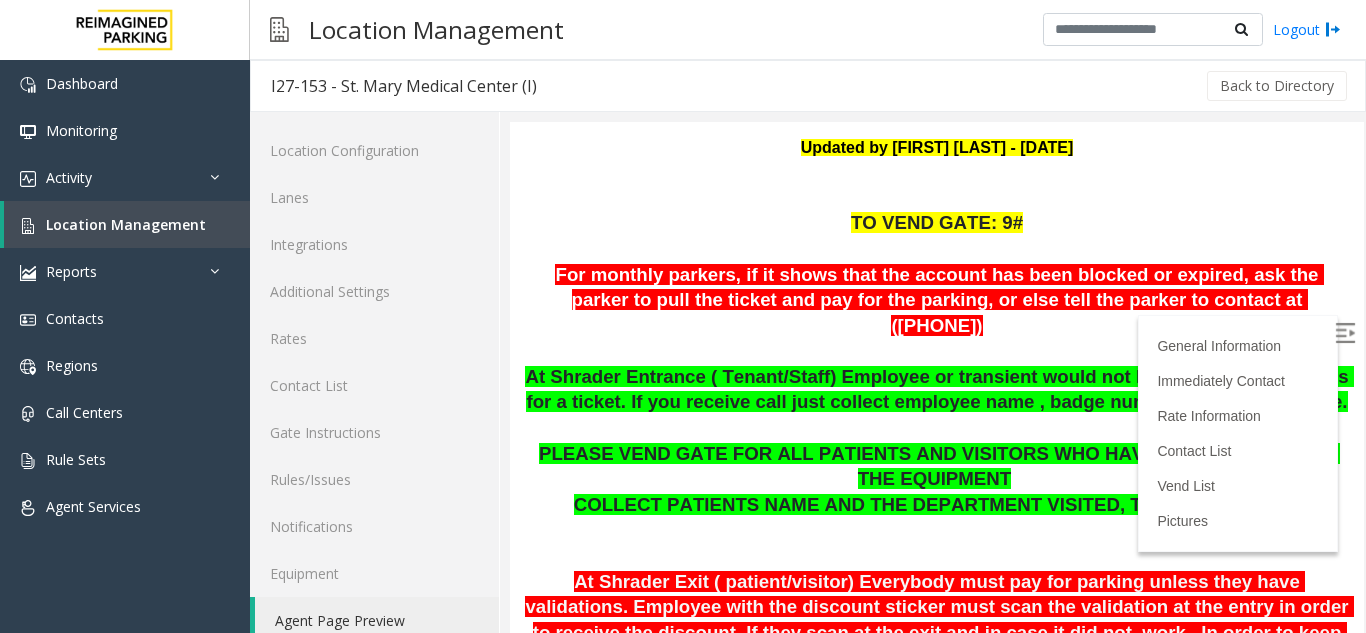scroll, scrollTop: 0, scrollLeft: 0, axis: both 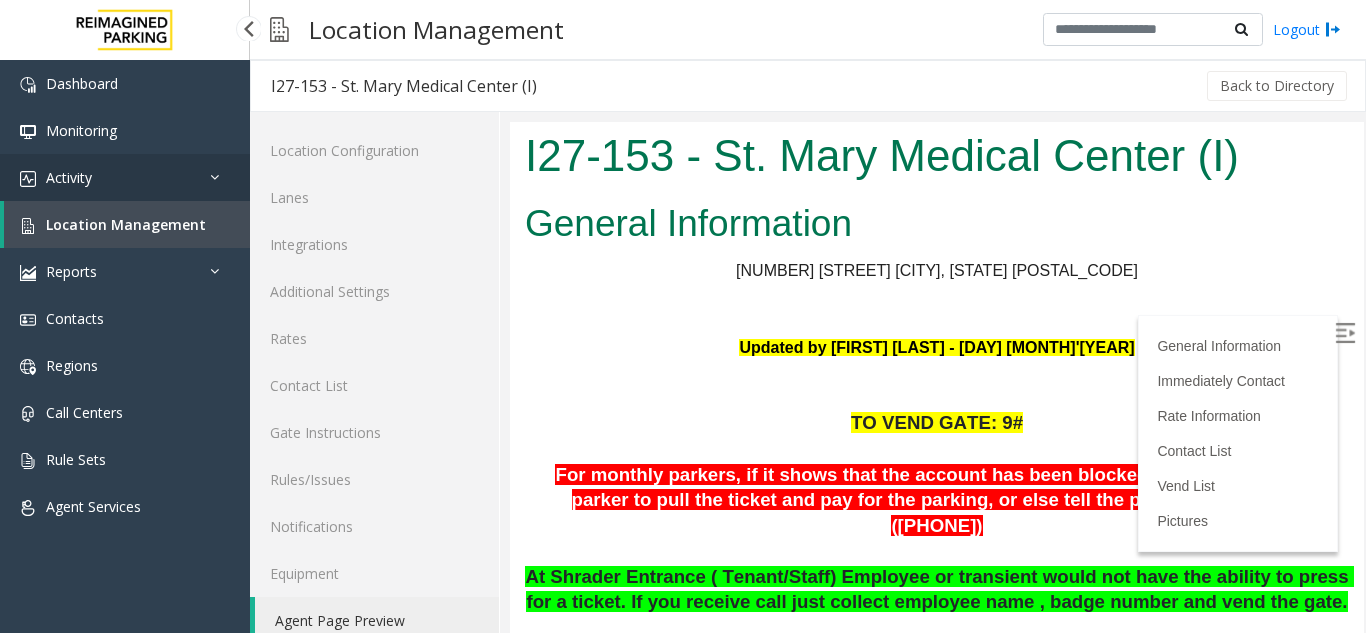 drag, startPoint x: 0, startPoint y: 0, endPoint x: 147, endPoint y: 182, distance: 233.95085 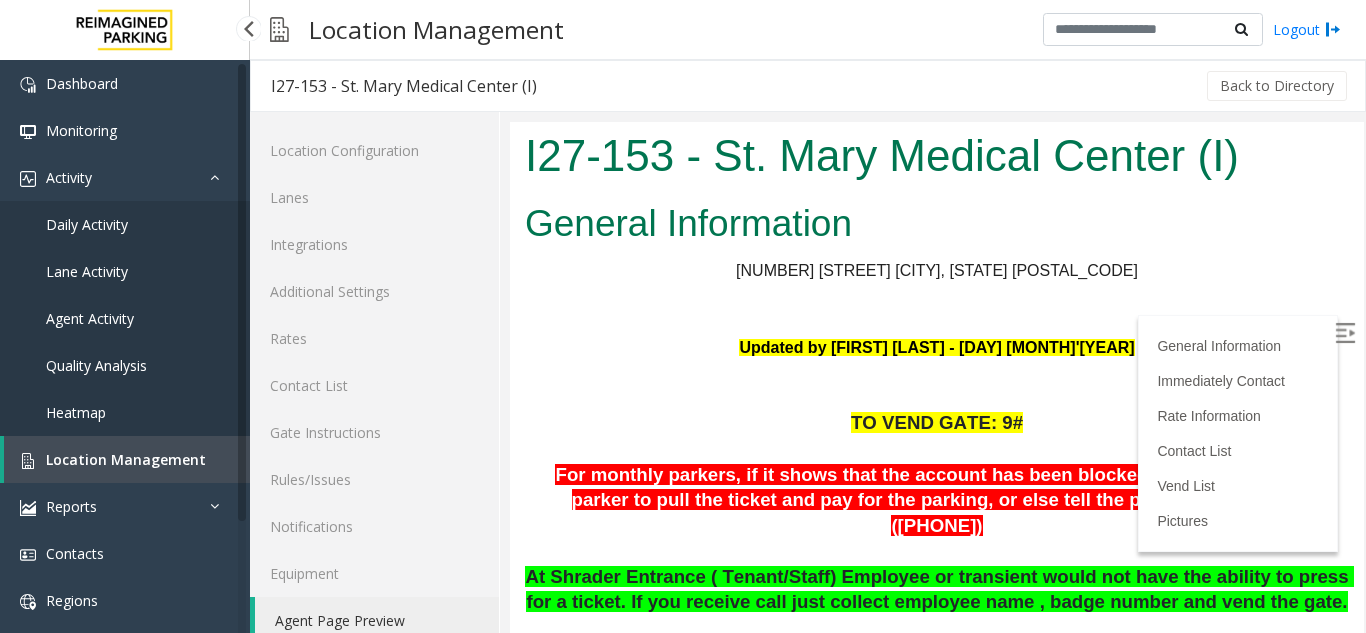 click on "Agent Activity" at bounding box center (90, 318) 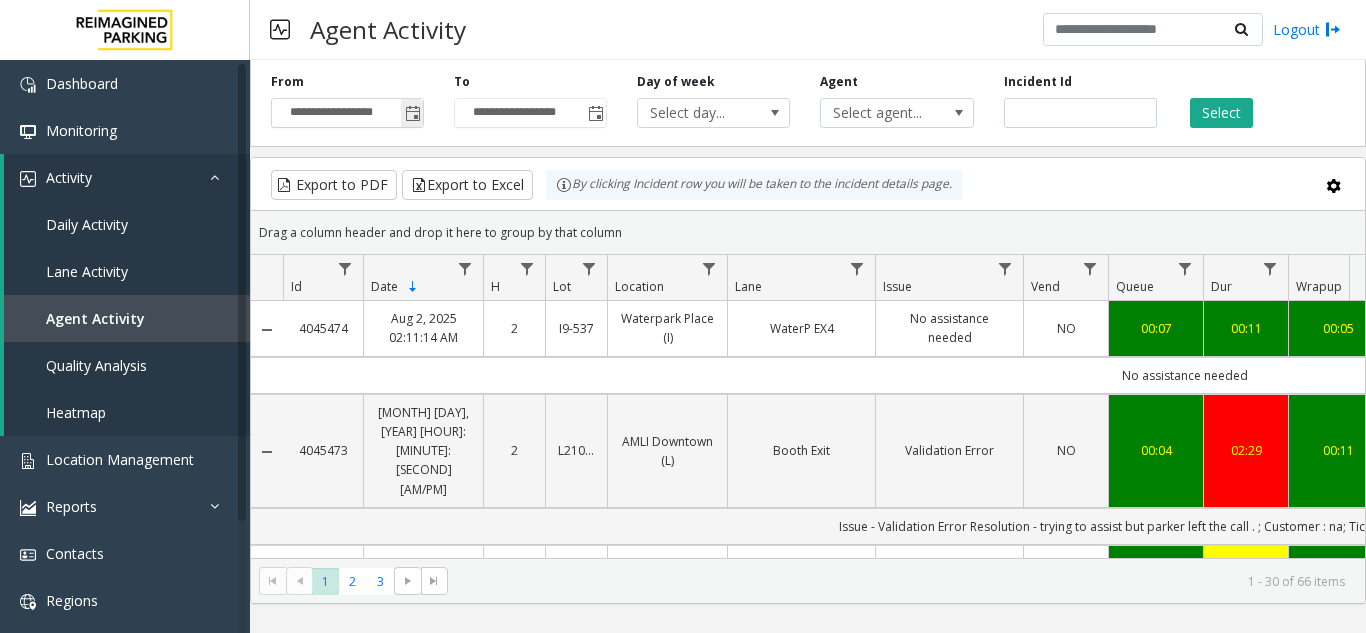 click 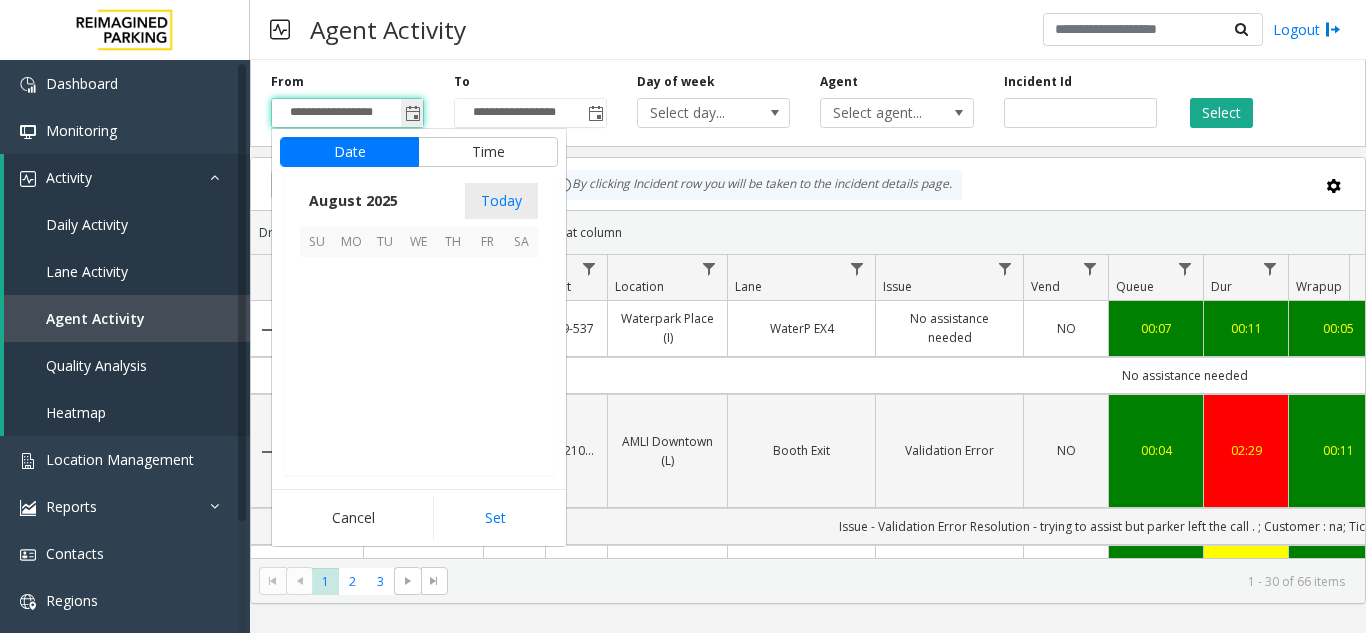 scroll, scrollTop: 358666, scrollLeft: 0, axis: vertical 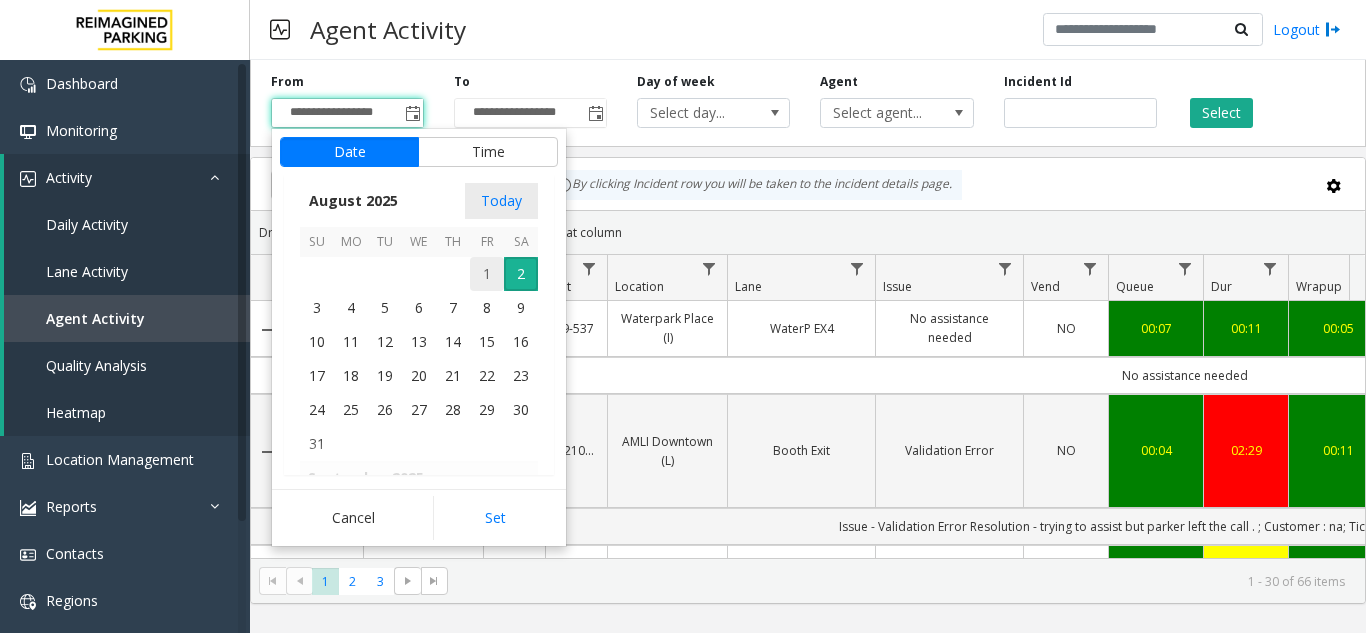 click on "1" at bounding box center [487, 274] 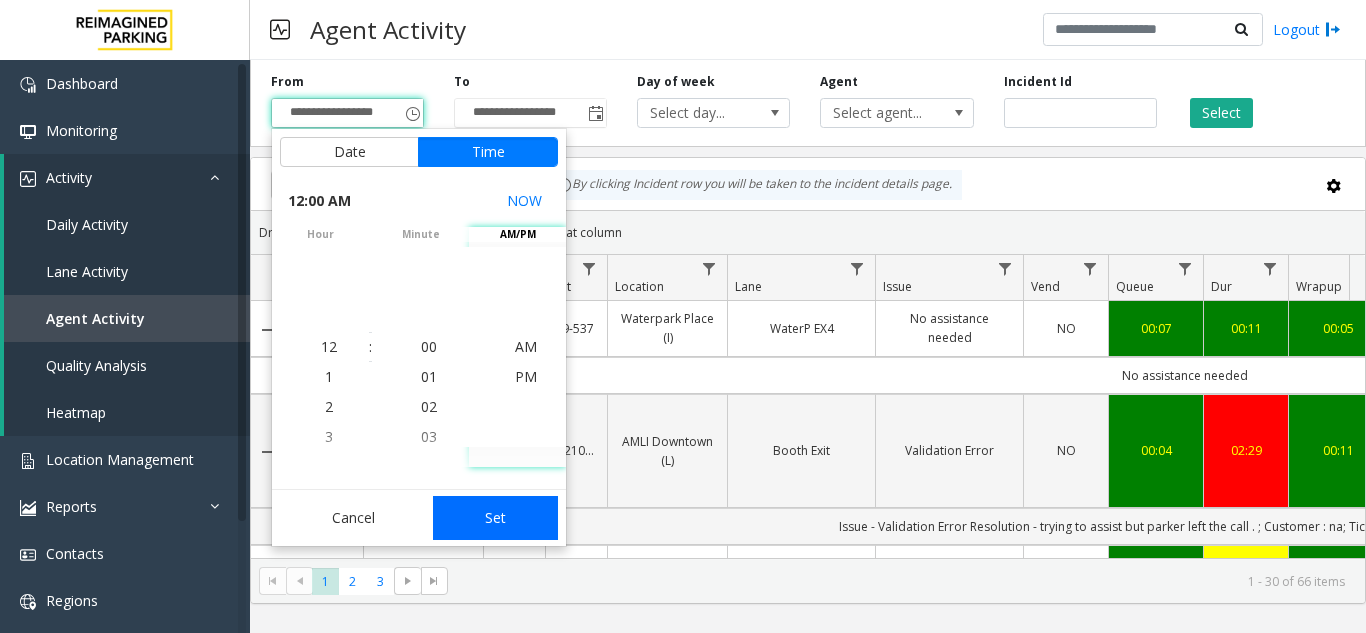 click on "Set" 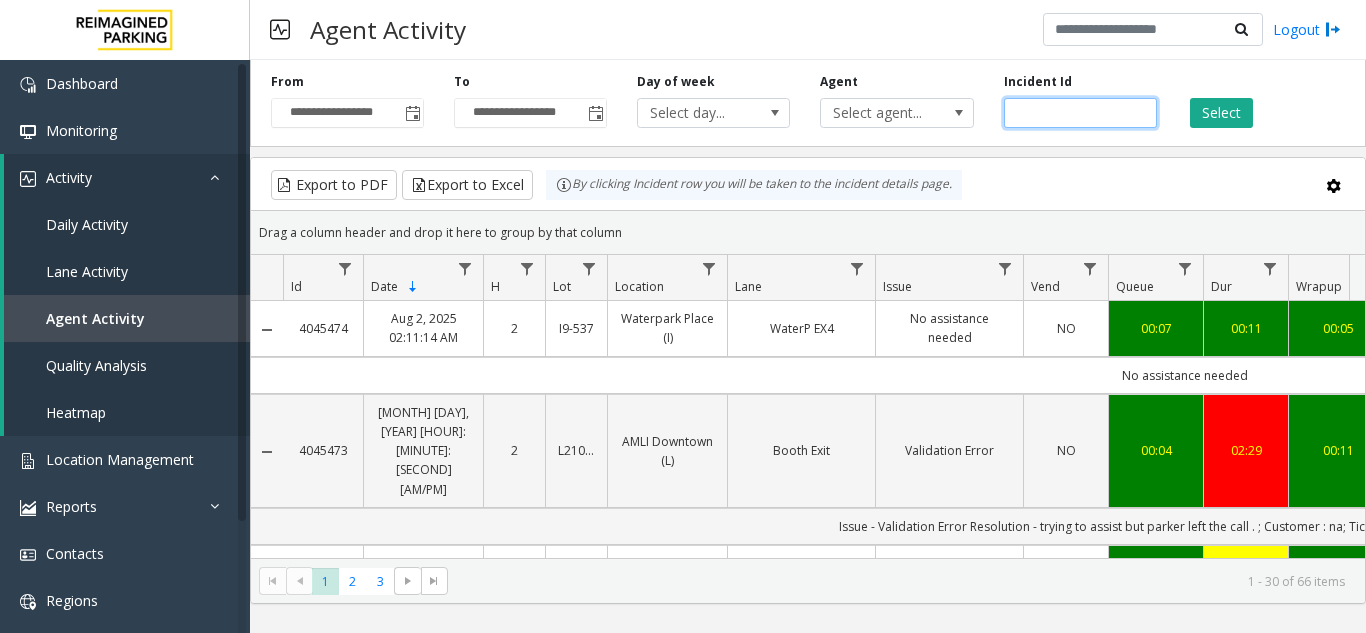 click 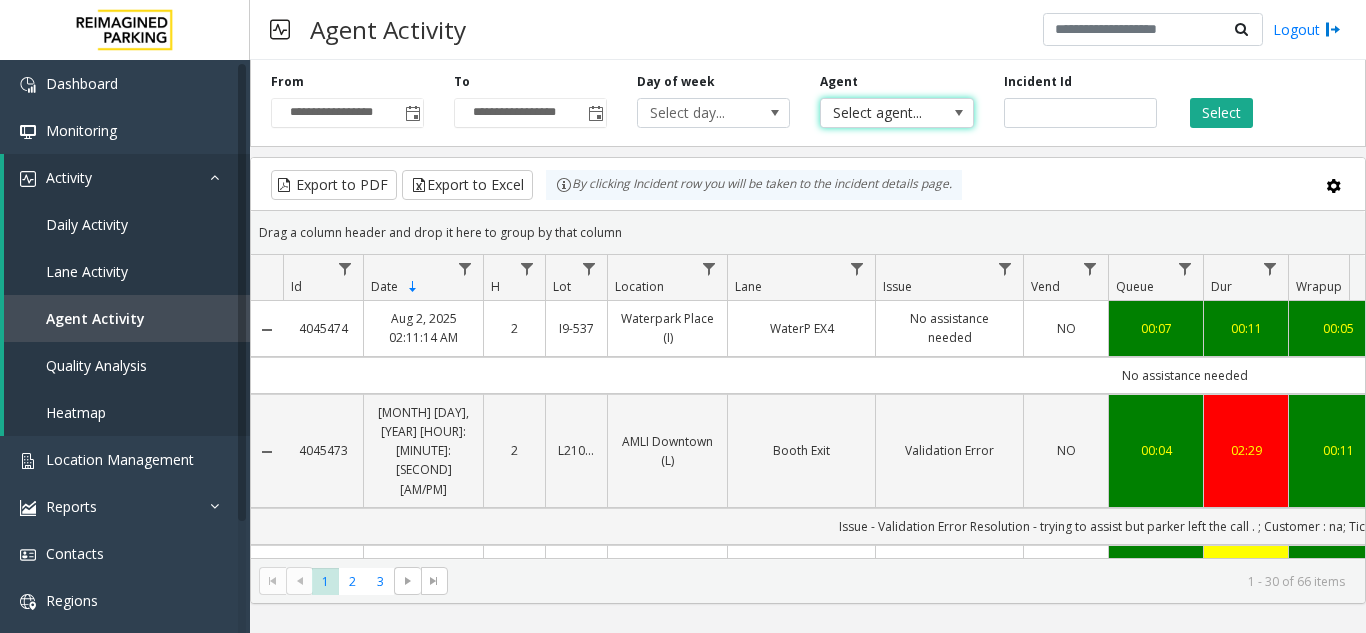 click on "Select agent..." at bounding box center [881, 113] 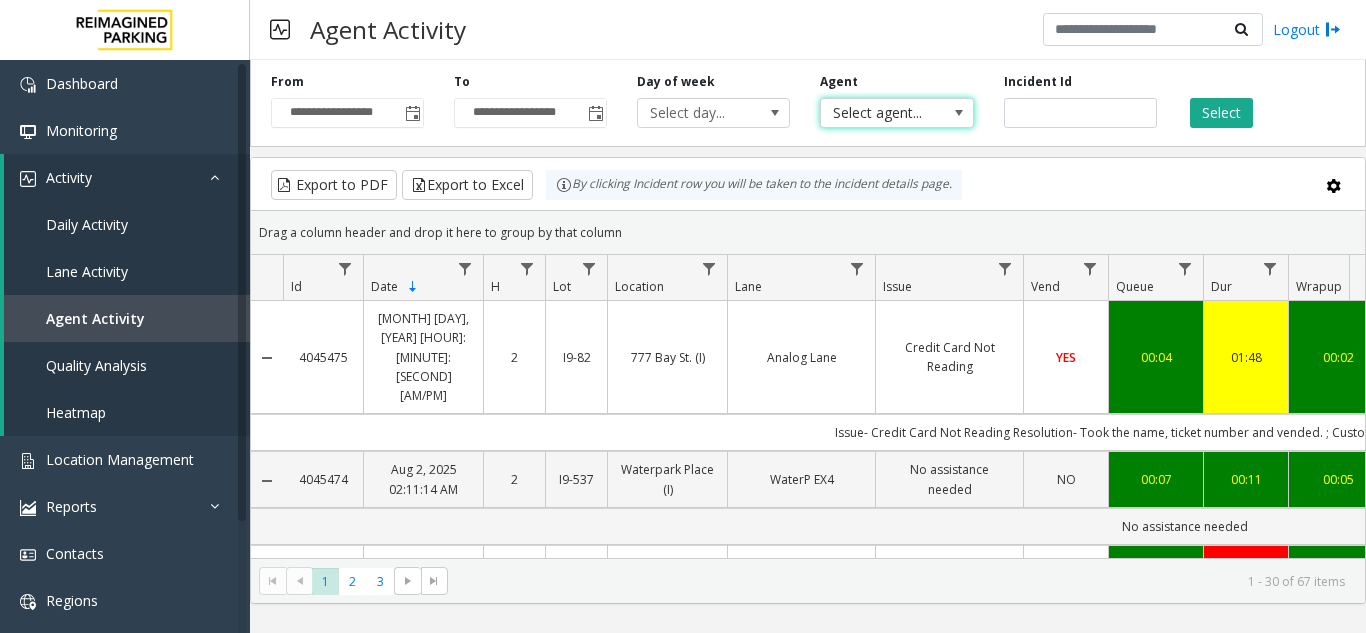 click on "Select agent..." at bounding box center [881, 113] 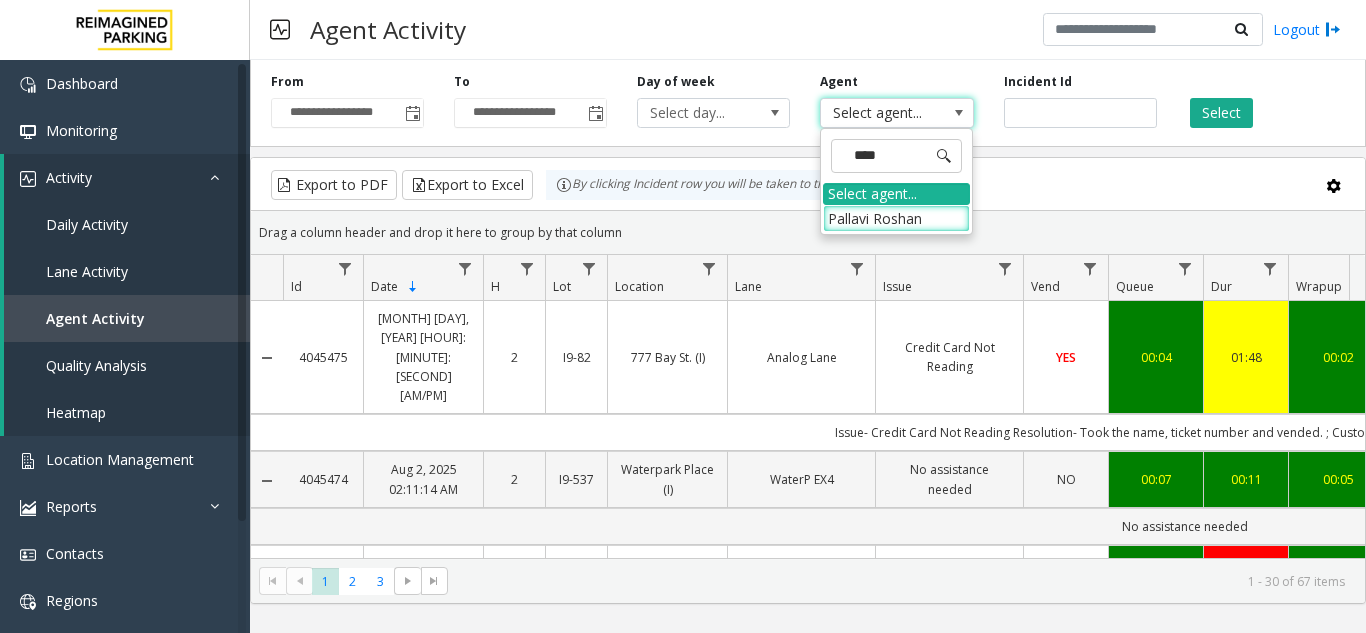 type on "*****" 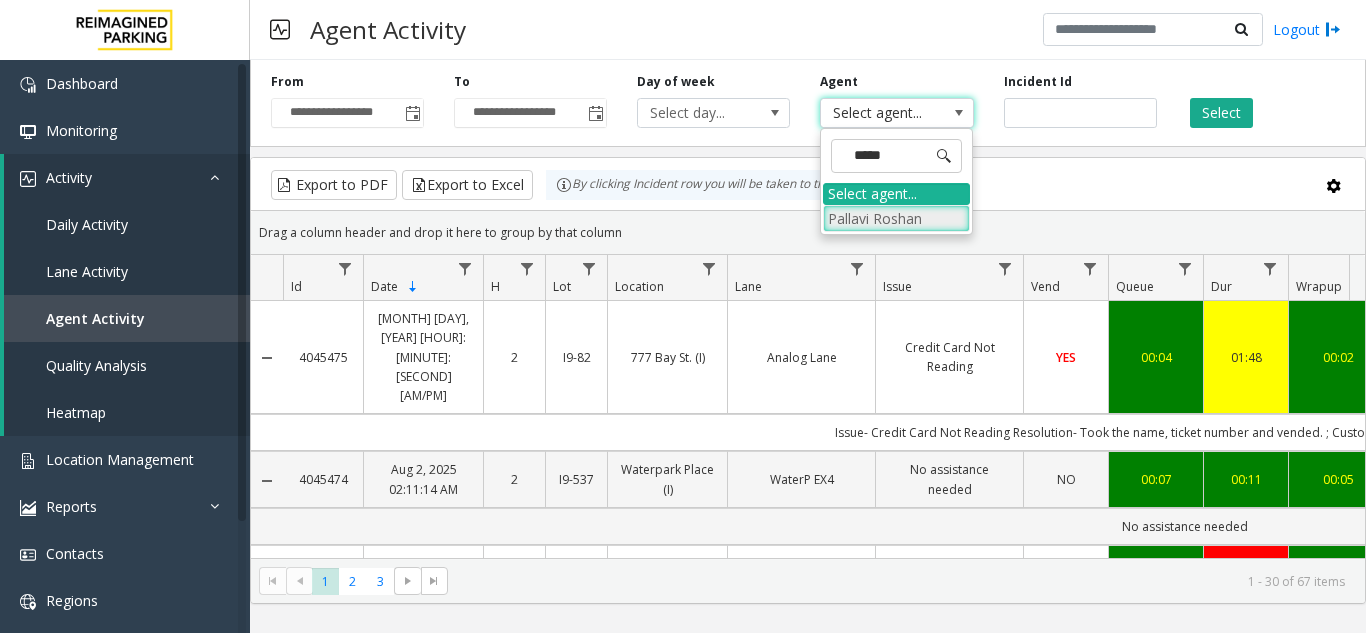 click on "Pallavi Roshan" at bounding box center (896, 218) 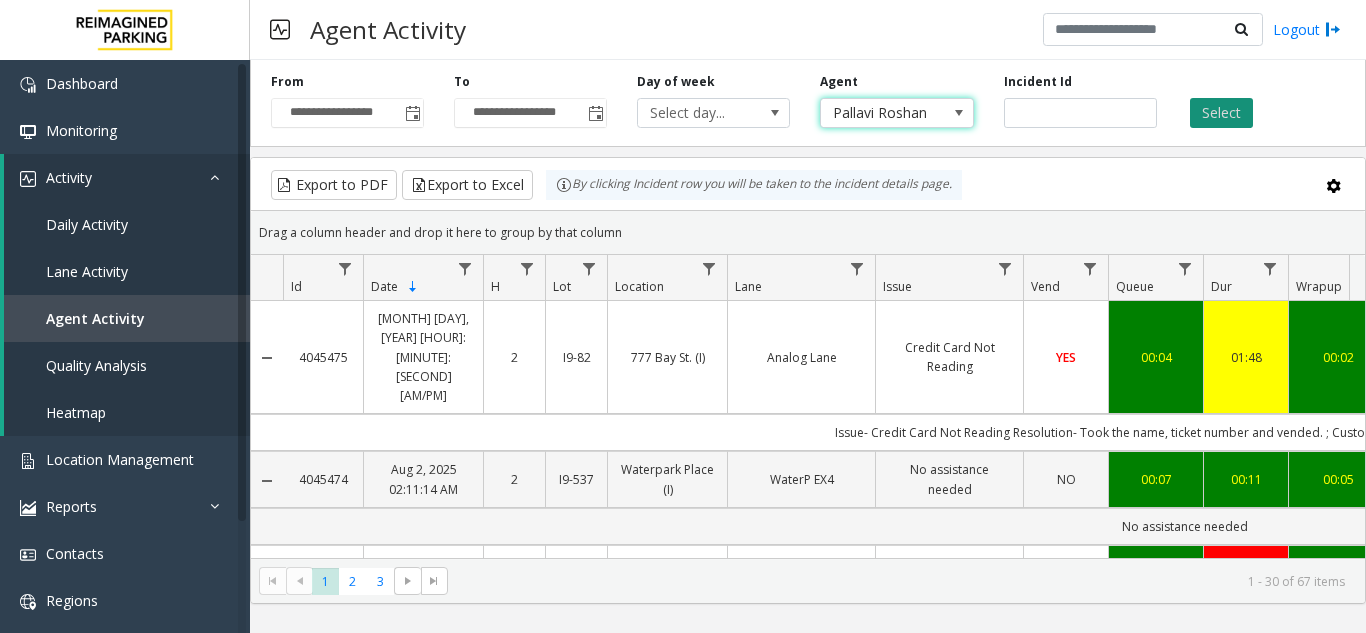 click on "Select" 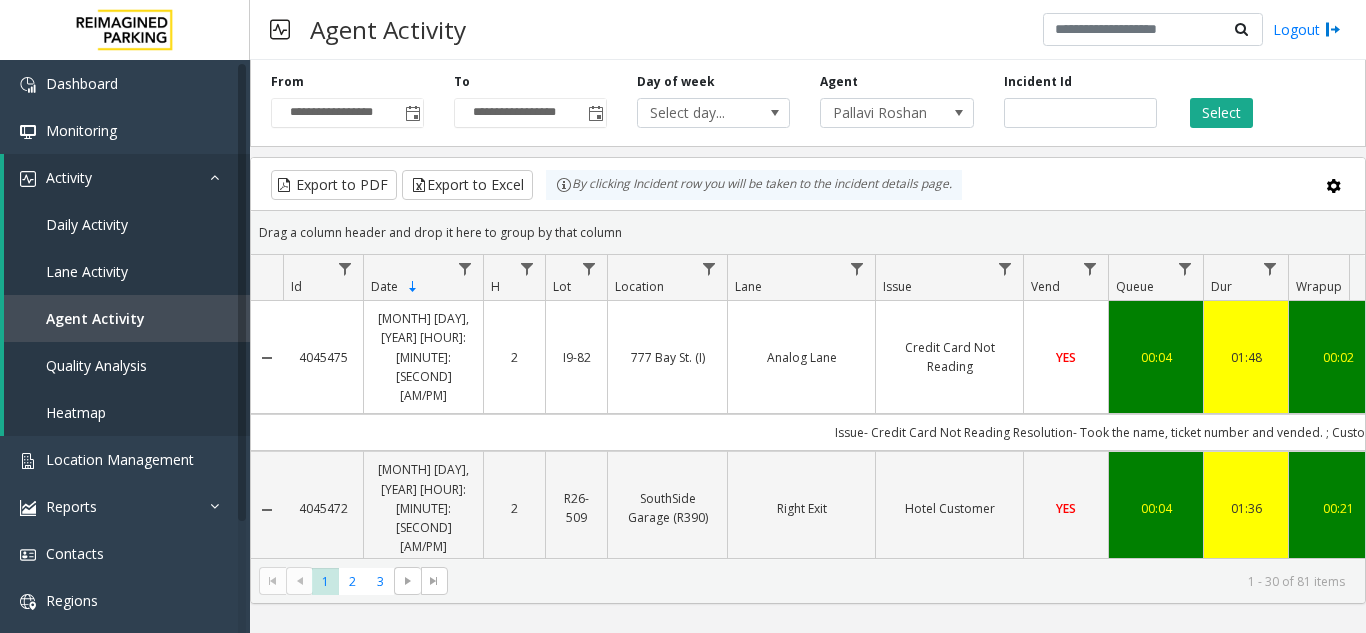 scroll, scrollTop: 0, scrollLeft: 249, axis: horizontal 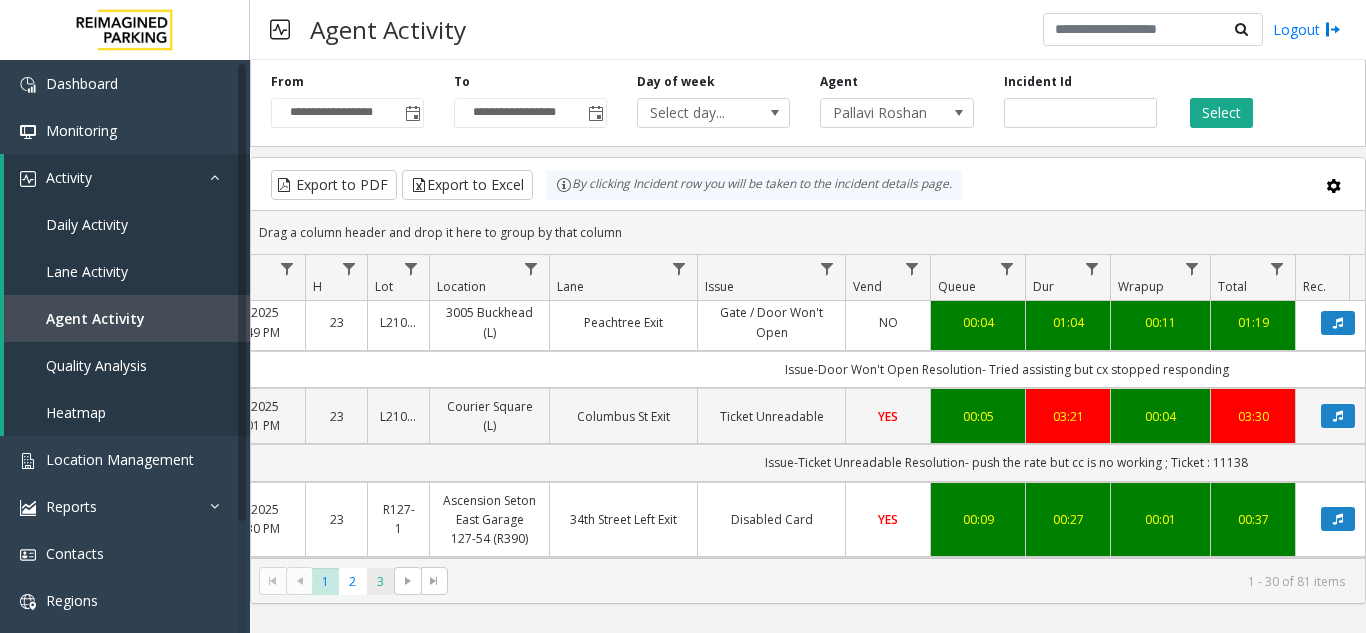 click on "3" 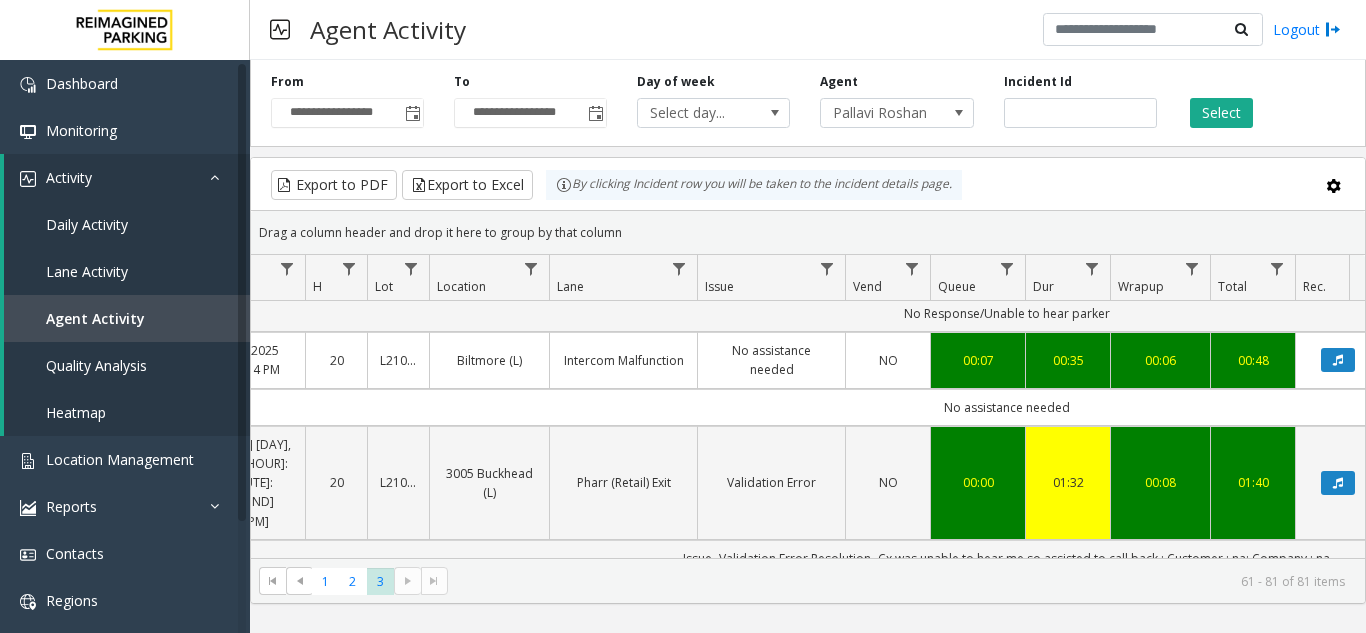 scroll, scrollTop: 300, scrollLeft: 178, axis: both 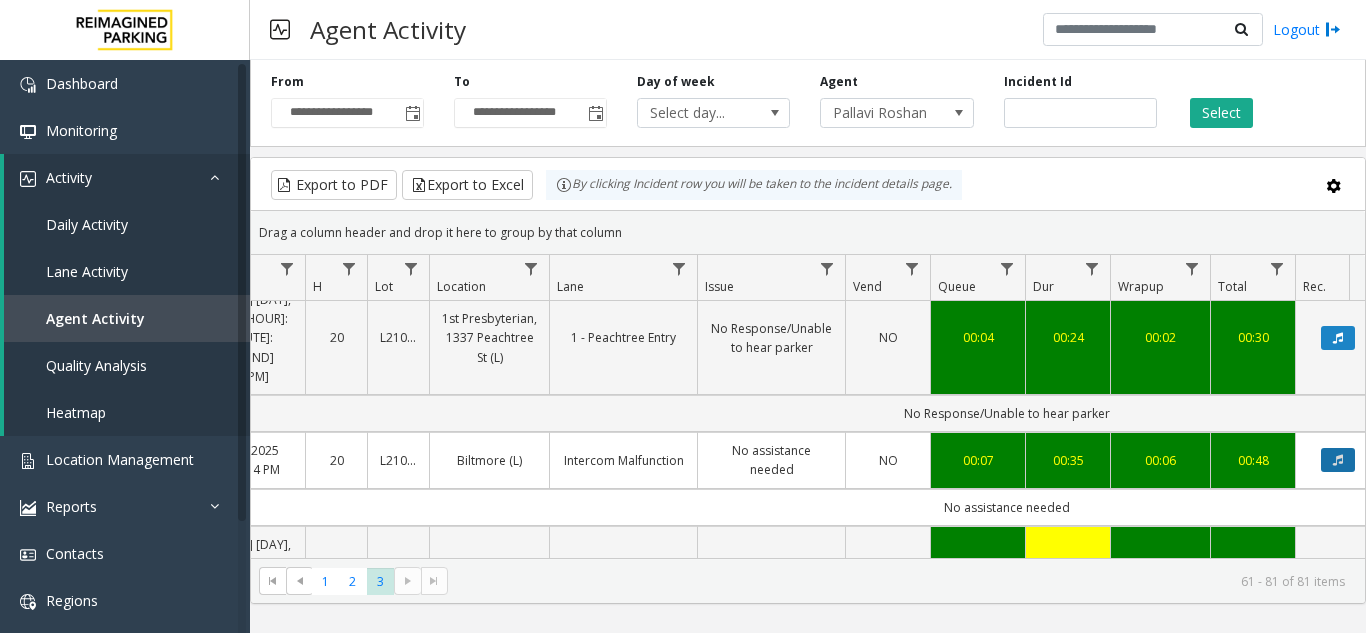 click 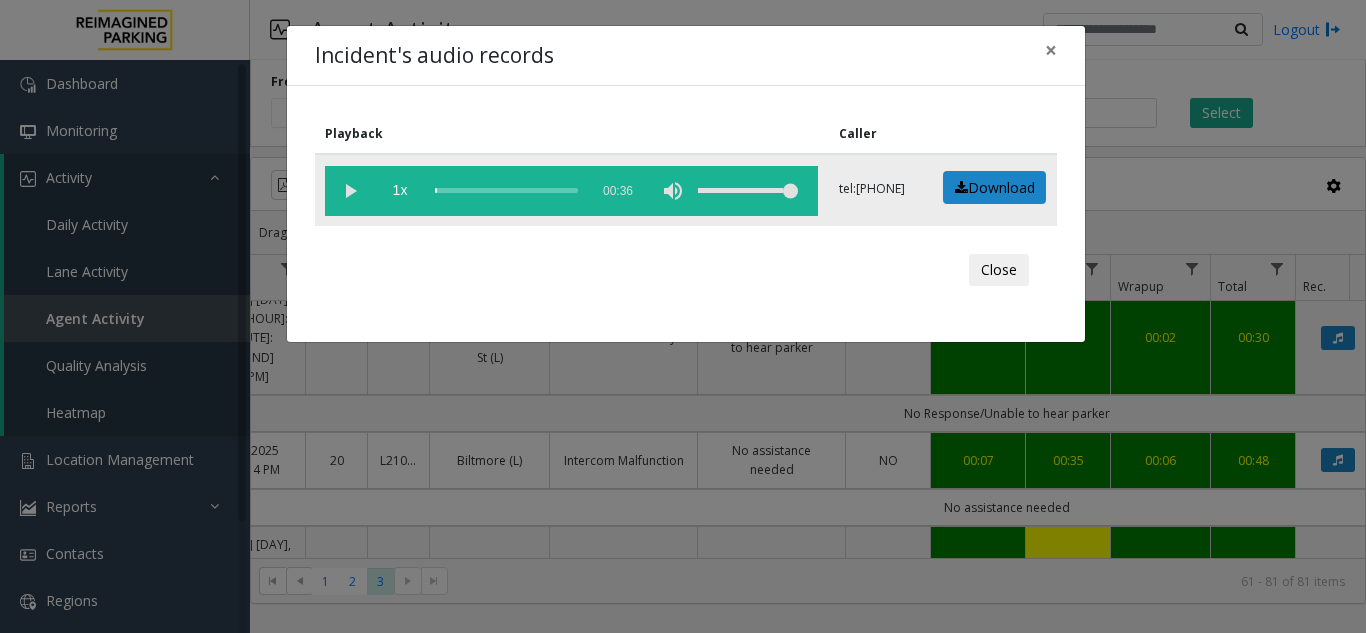 click 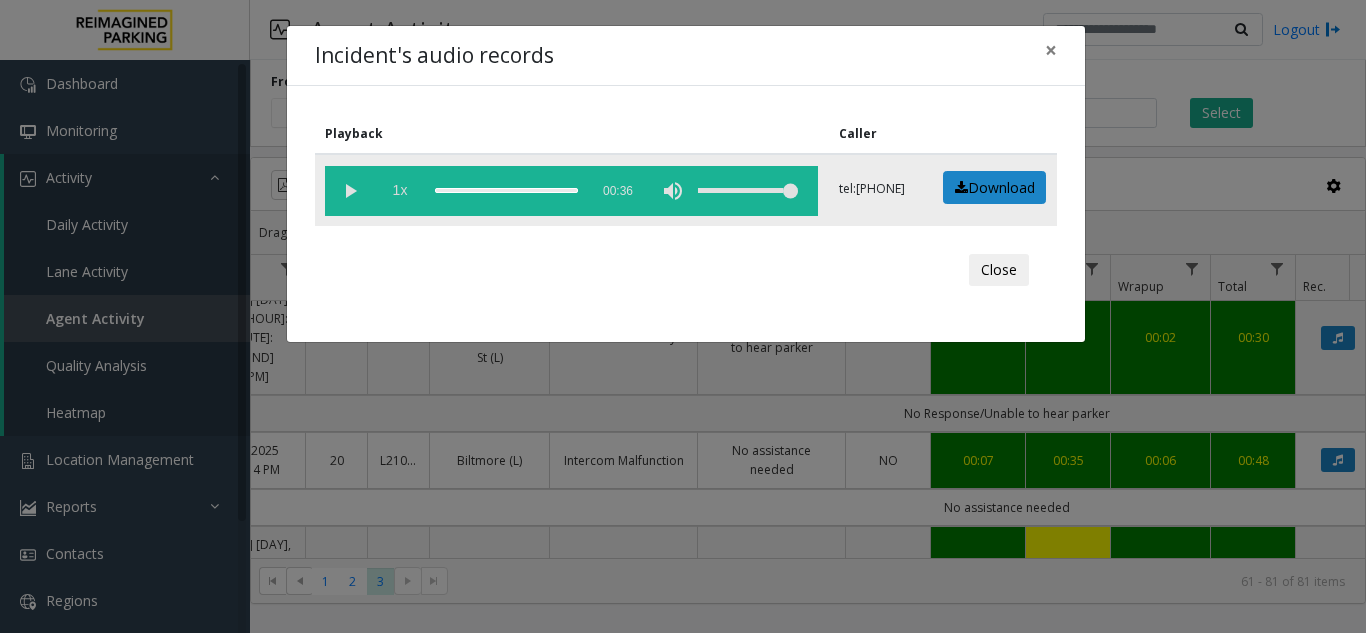 drag, startPoint x: 437, startPoint y: 191, endPoint x: 419, endPoint y: 194, distance: 18.248287 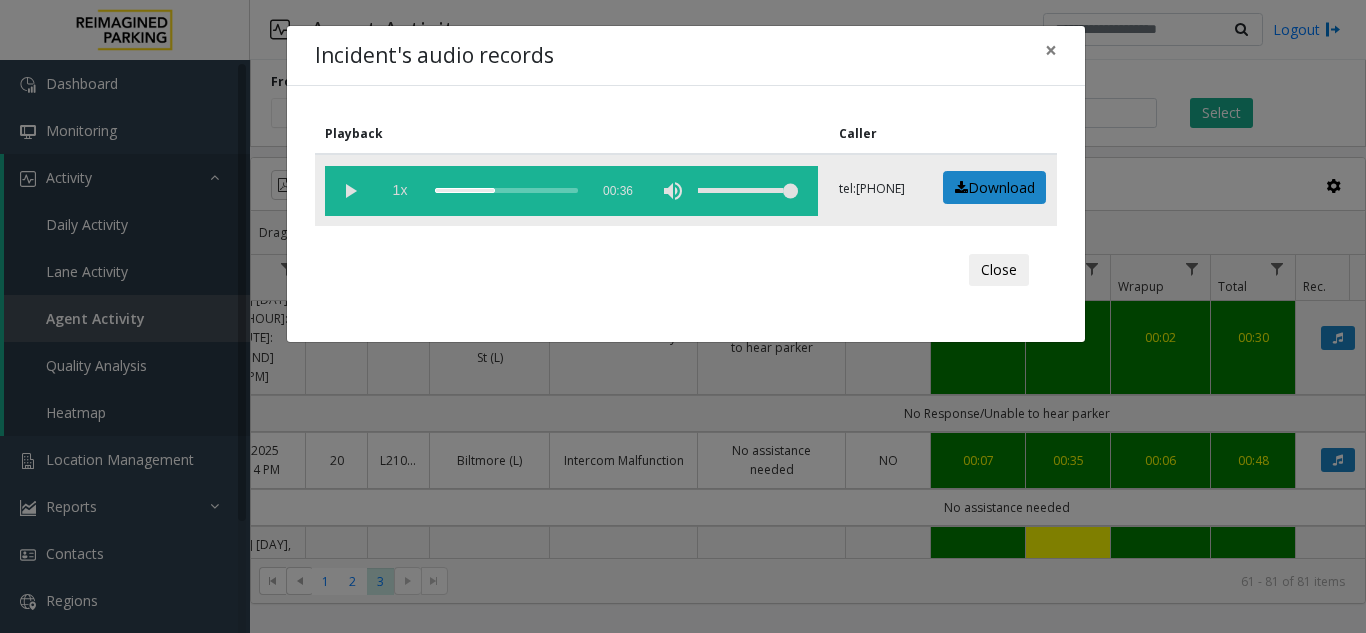 drag, startPoint x: 476, startPoint y: 192, endPoint x: 406, endPoint y: 188, distance: 70.11419 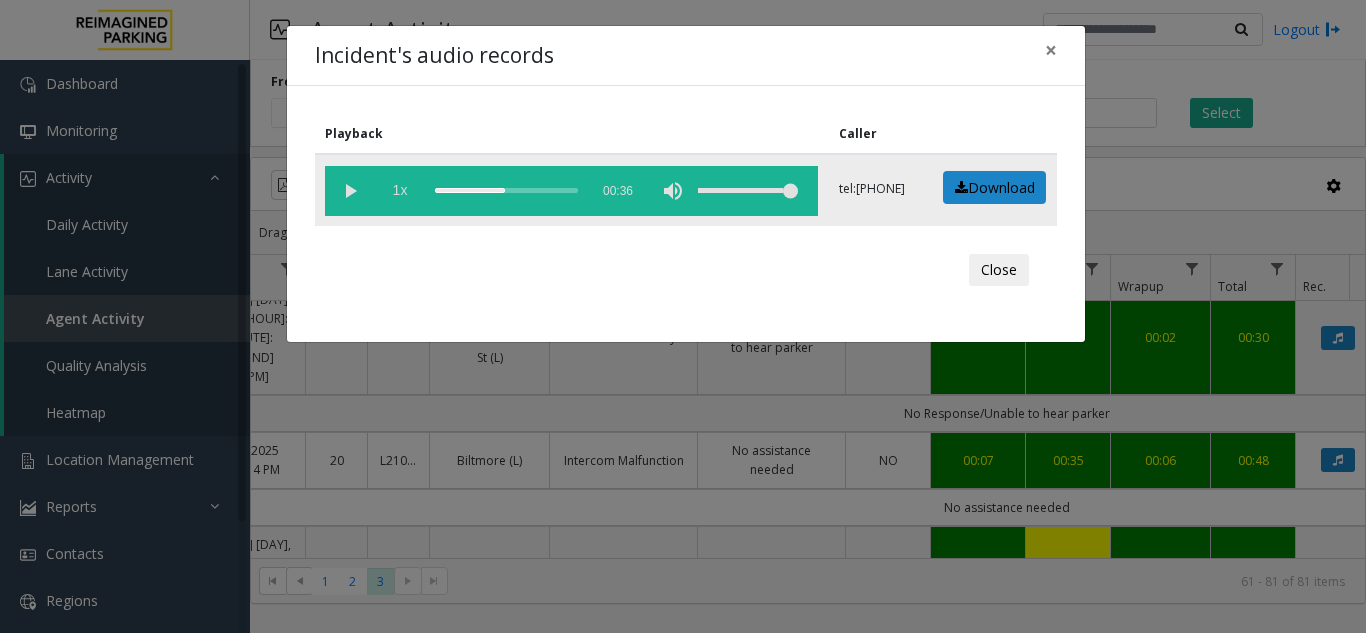 drag, startPoint x: 444, startPoint y: 192, endPoint x: 417, endPoint y: 194, distance: 27.073973 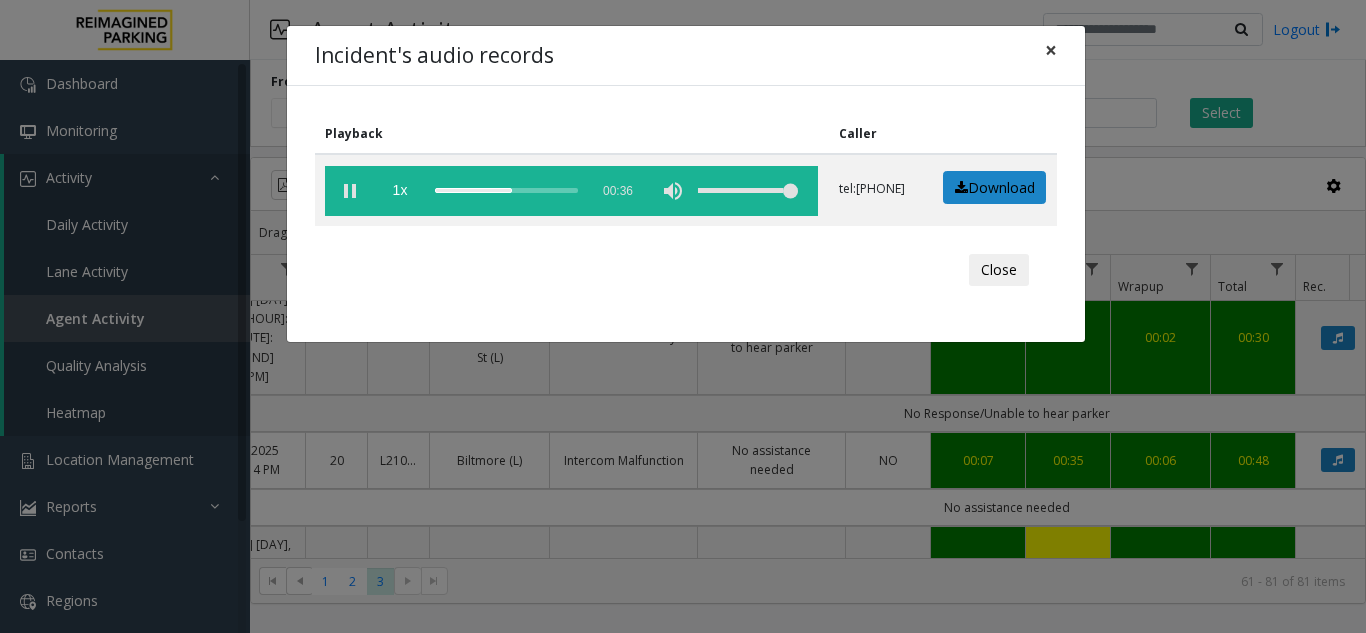 click on "×" 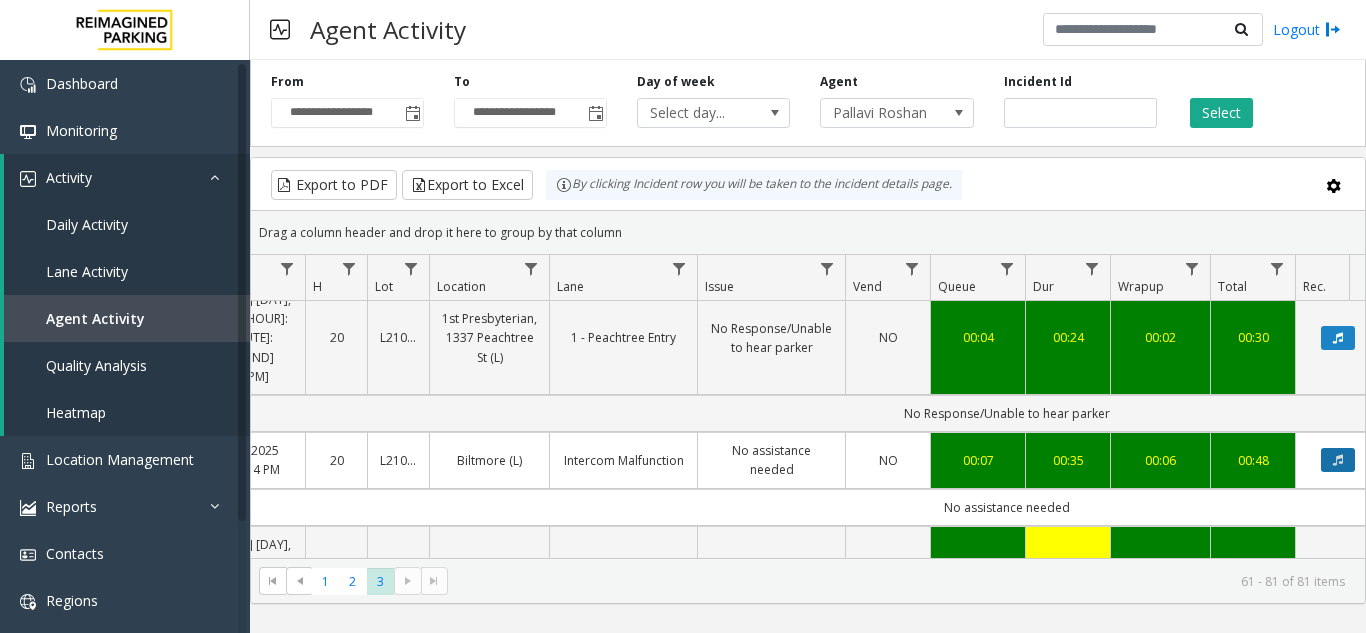 click 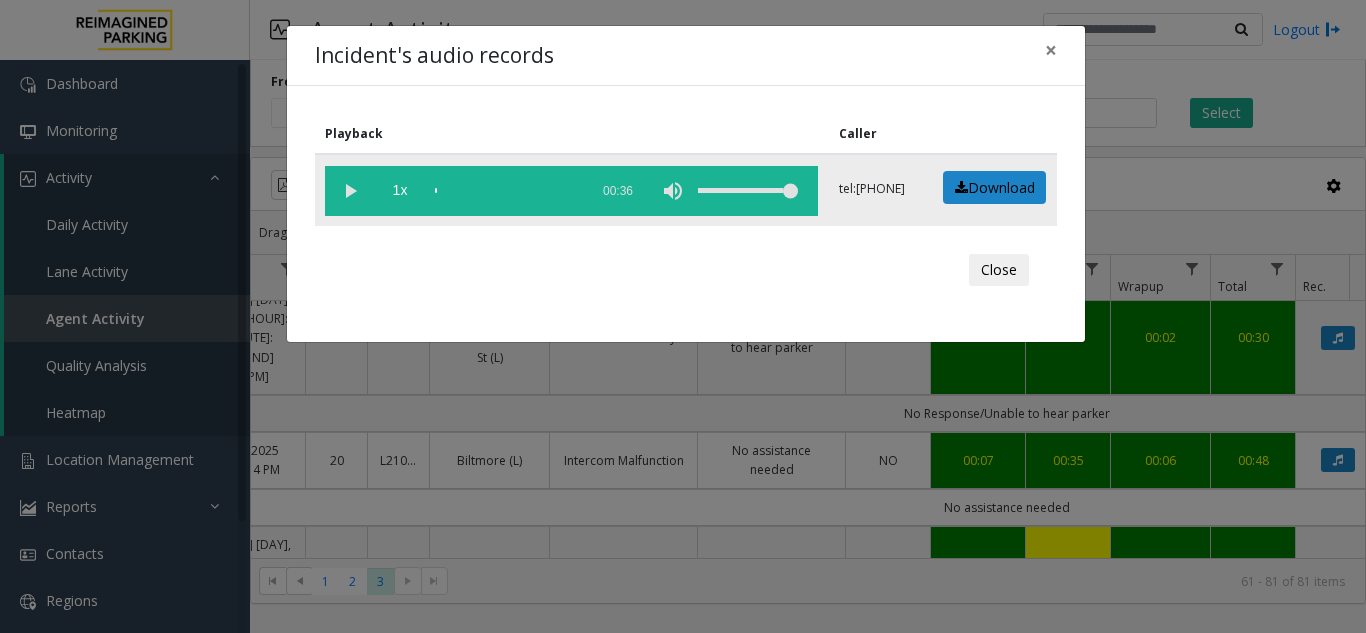 click 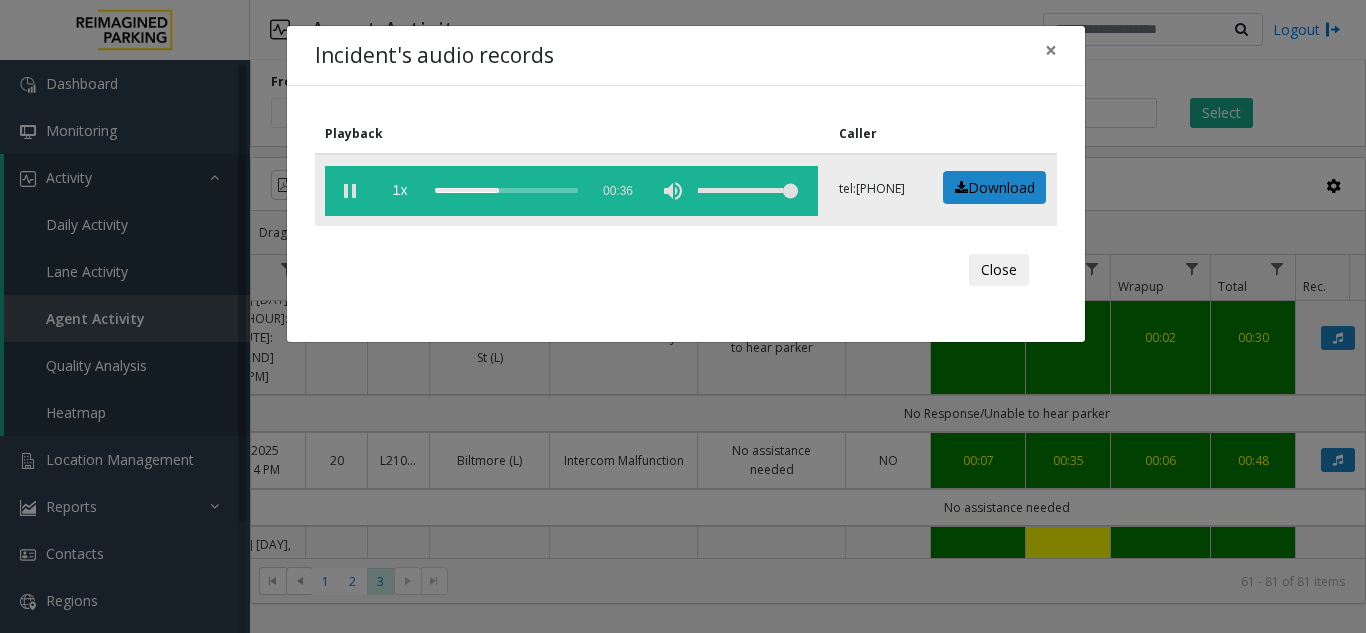 click 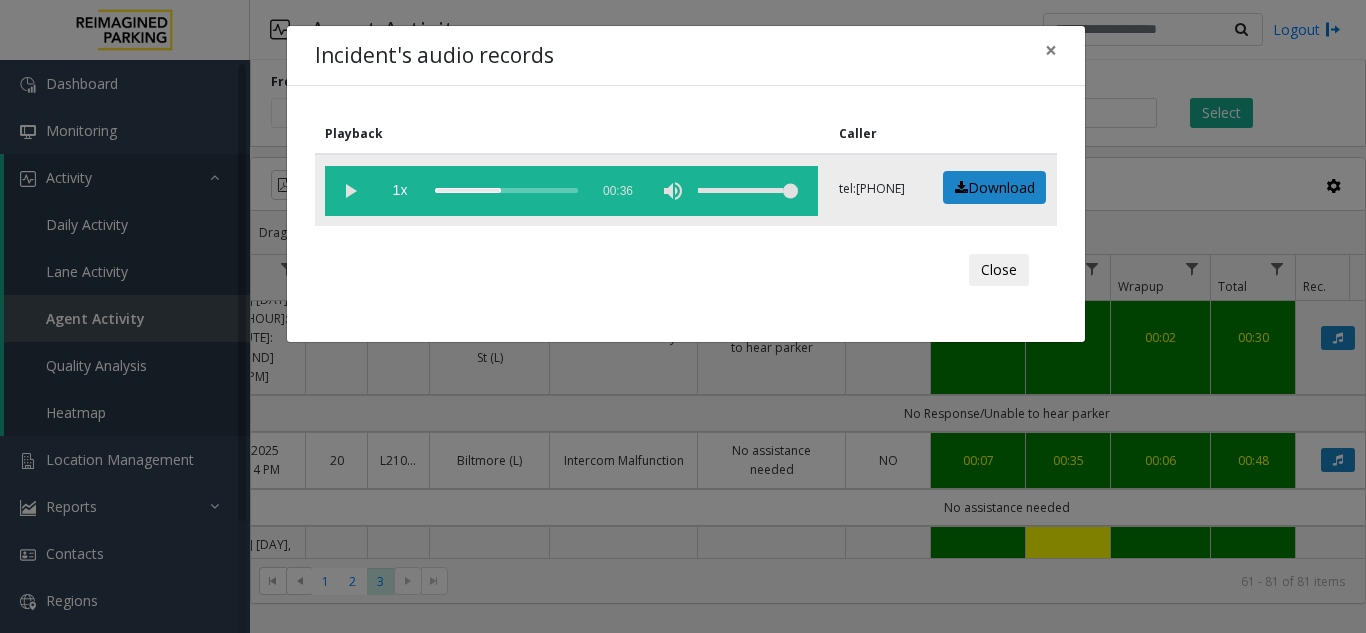 click 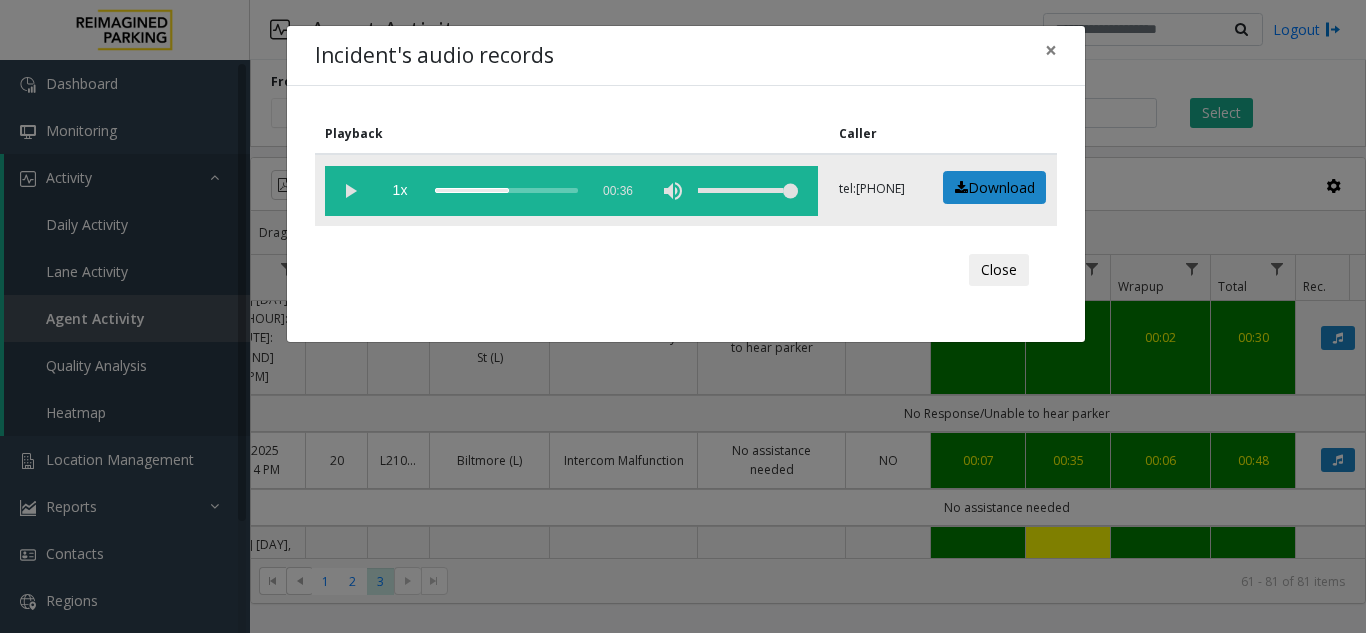 click 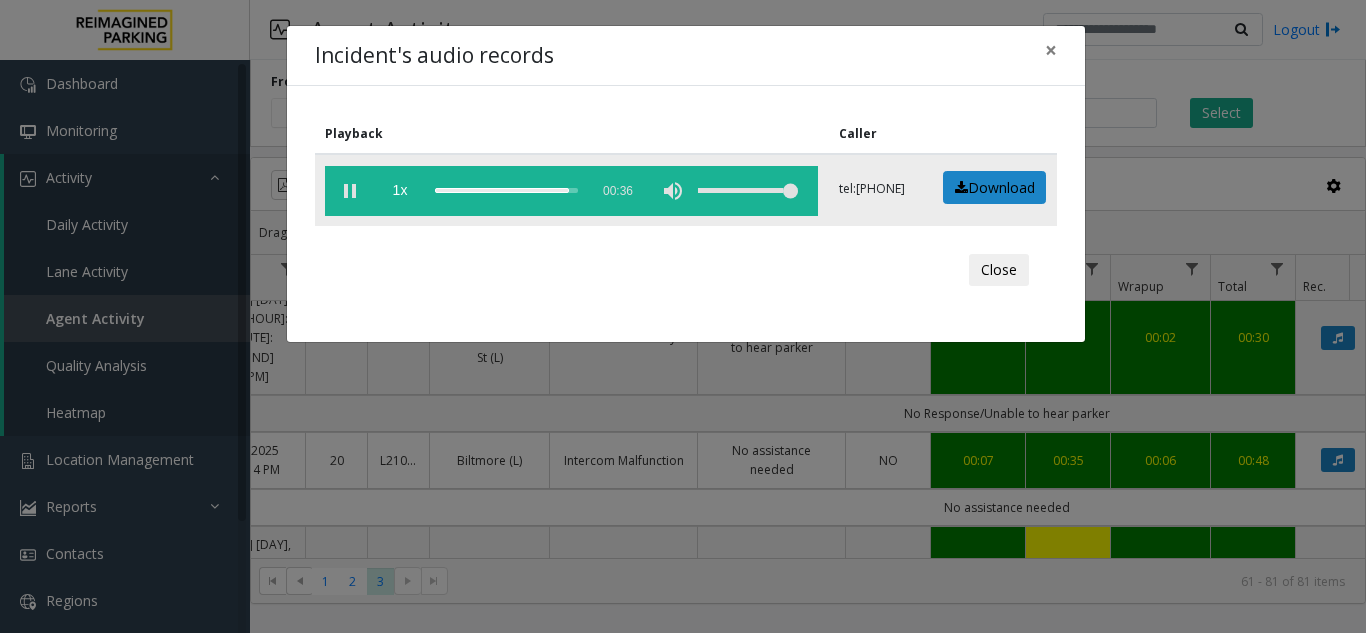 click 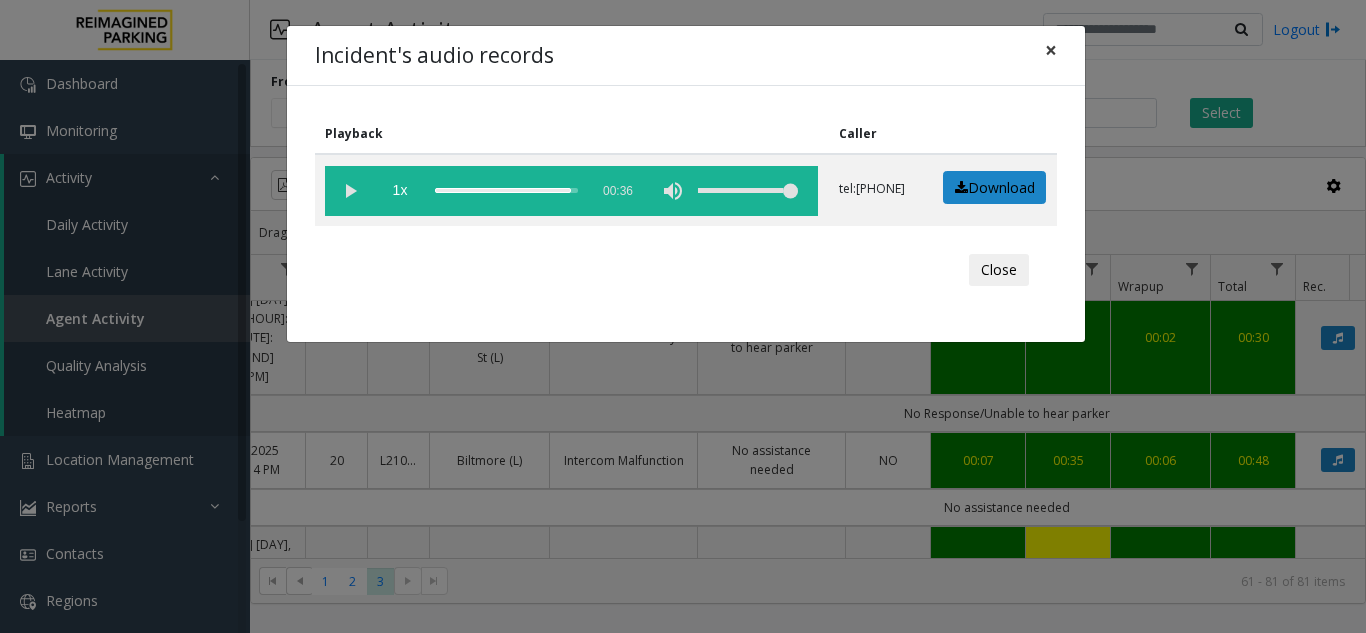 click on "×" 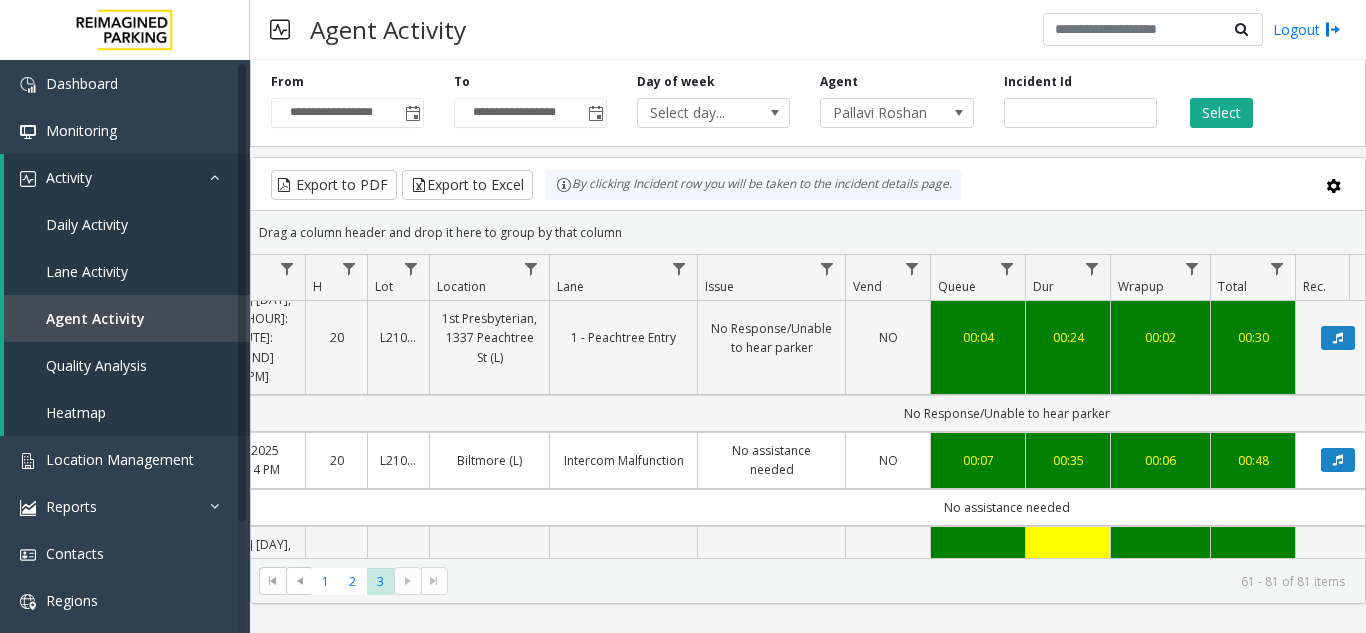scroll, scrollTop: 300, scrollLeft: 17, axis: both 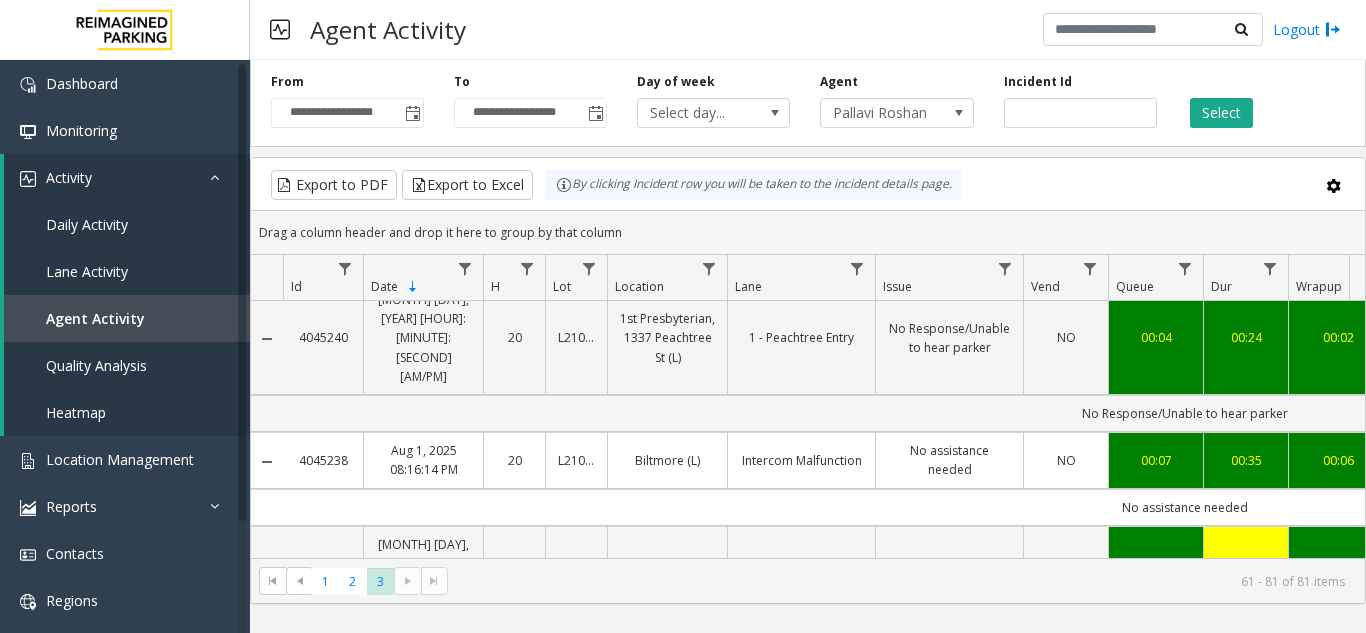 drag, startPoint x: 357, startPoint y: 418, endPoint x: 291, endPoint y: 422, distance: 66.1211 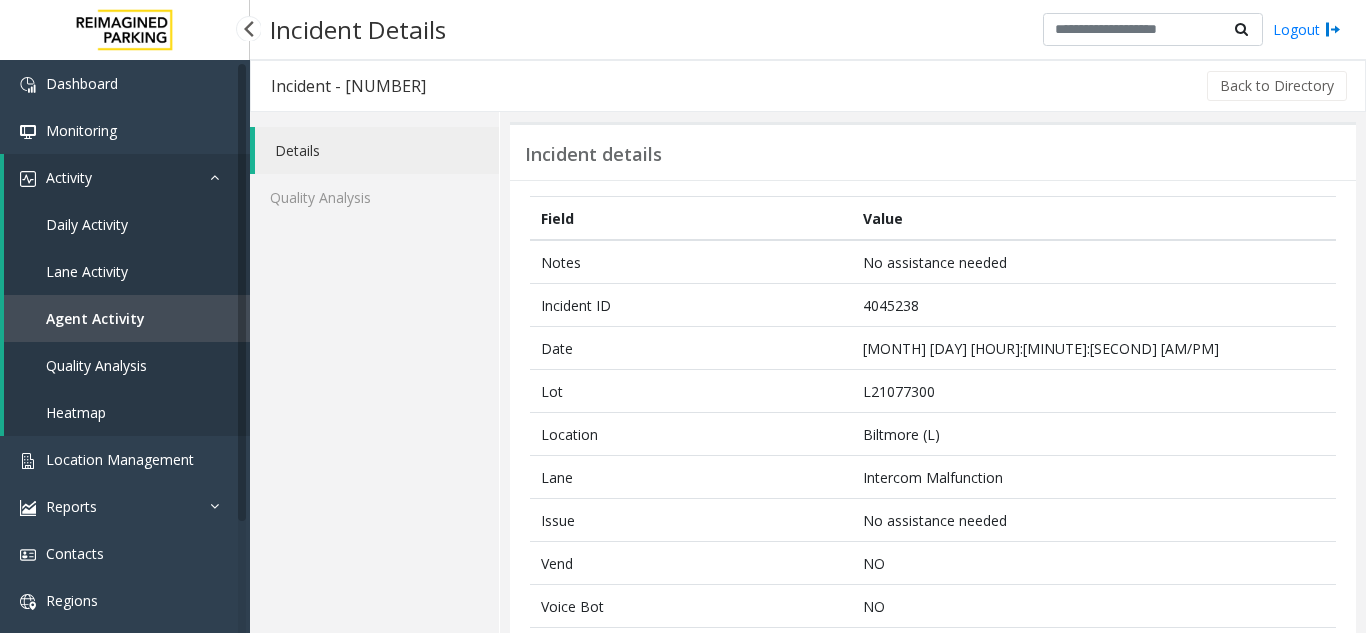 click on "Agent Activity" at bounding box center (127, 318) 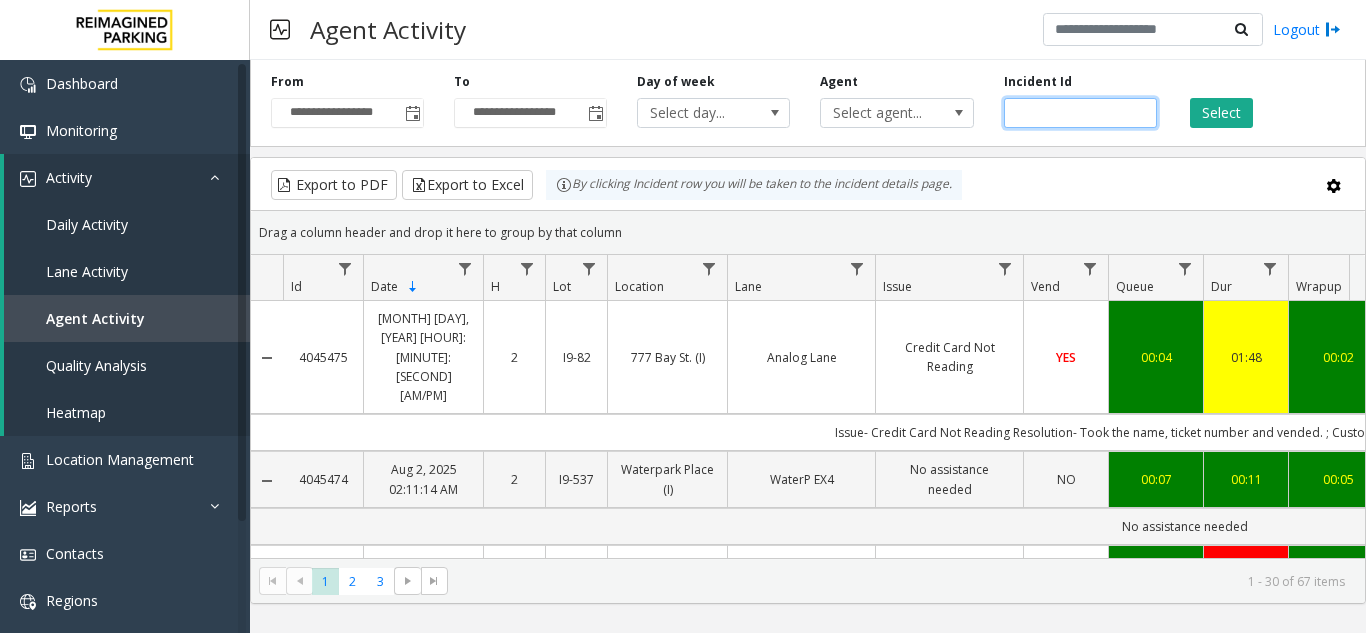 click 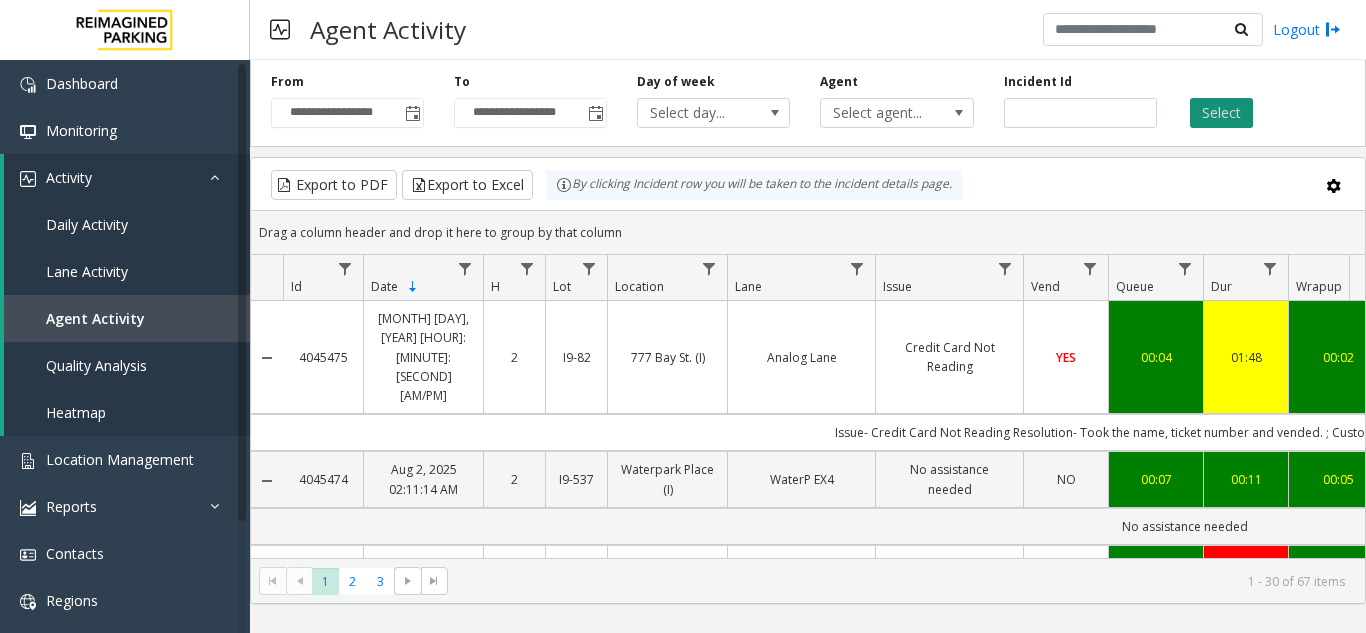click on "Select" 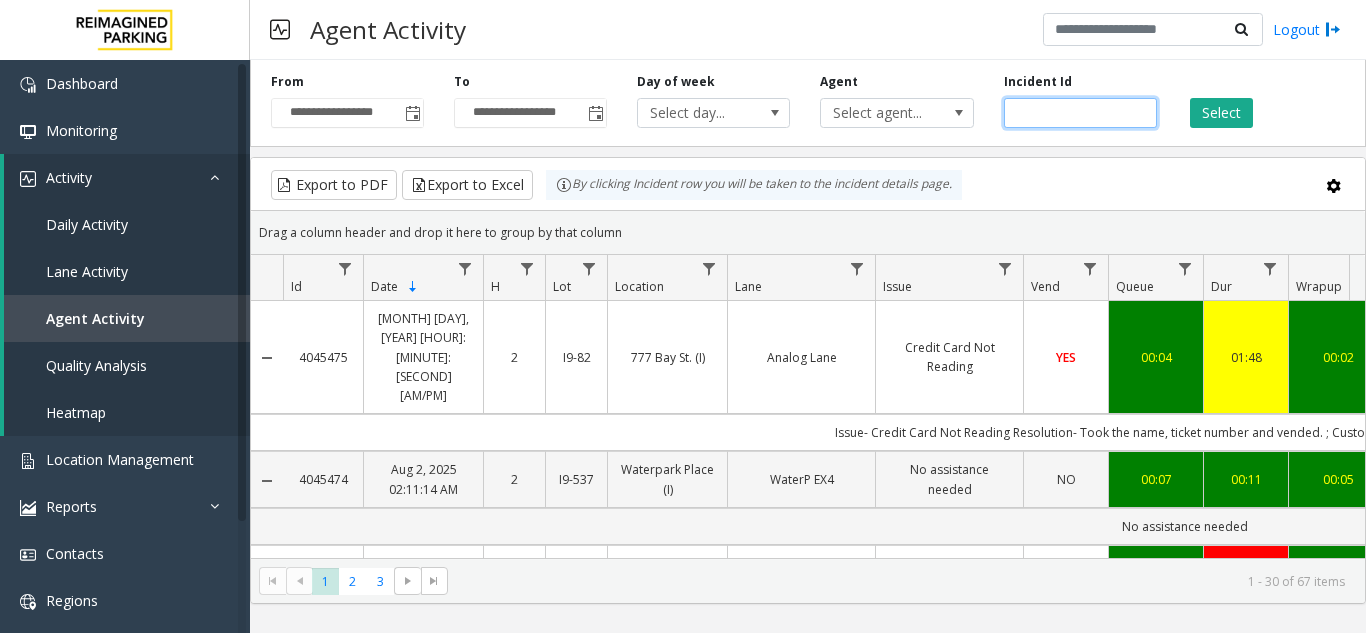 drag, startPoint x: 1108, startPoint y: 113, endPoint x: 958, endPoint y: 131, distance: 151.07614 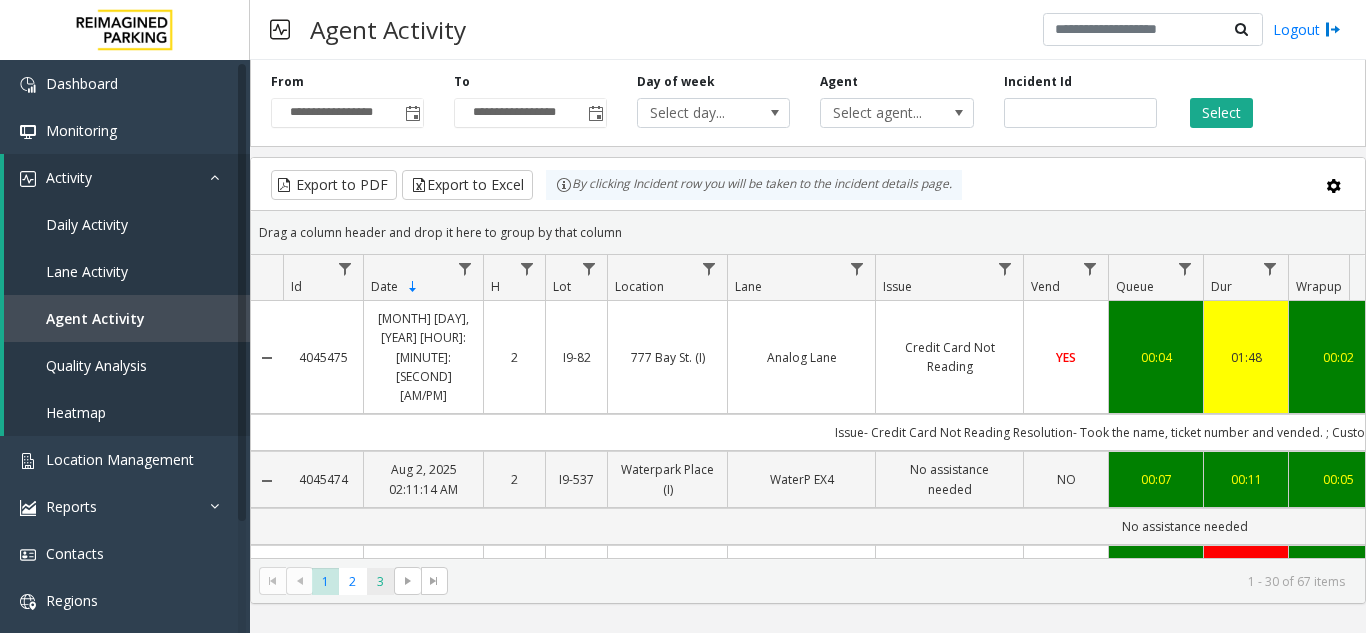 click on "3" 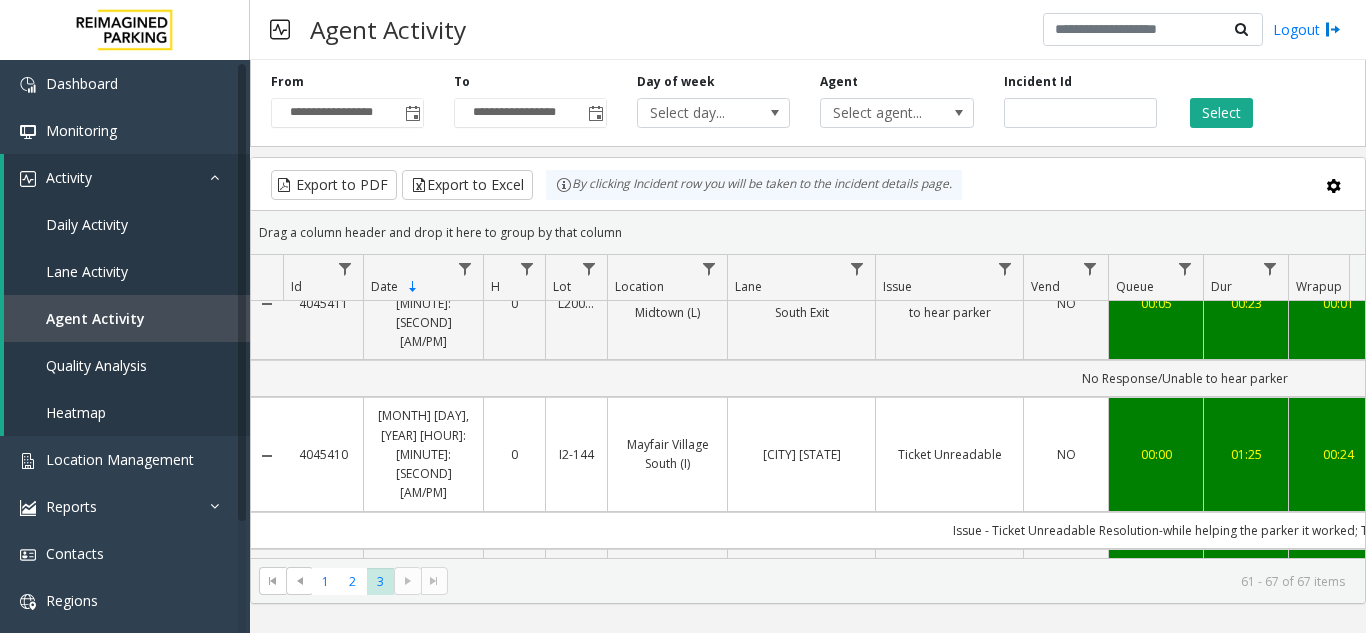 scroll, scrollTop: 350, scrollLeft: 0, axis: vertical 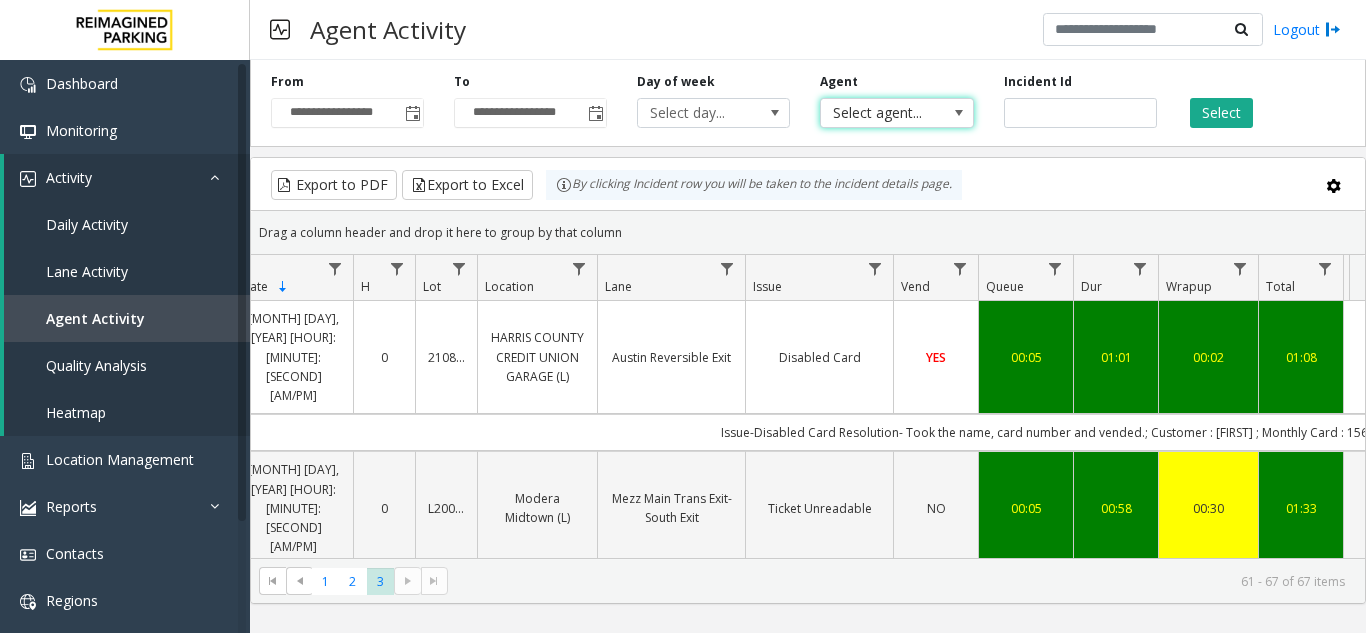 click on "Select agent..." at bounding box center [881, 113] 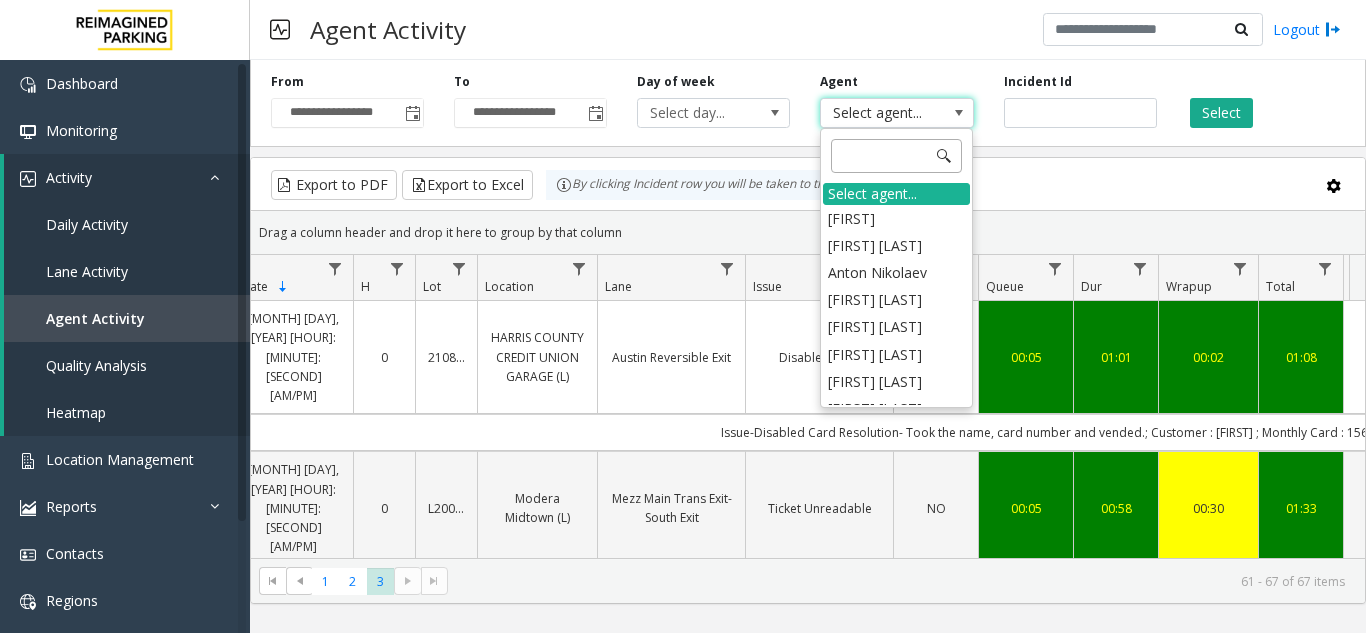 click 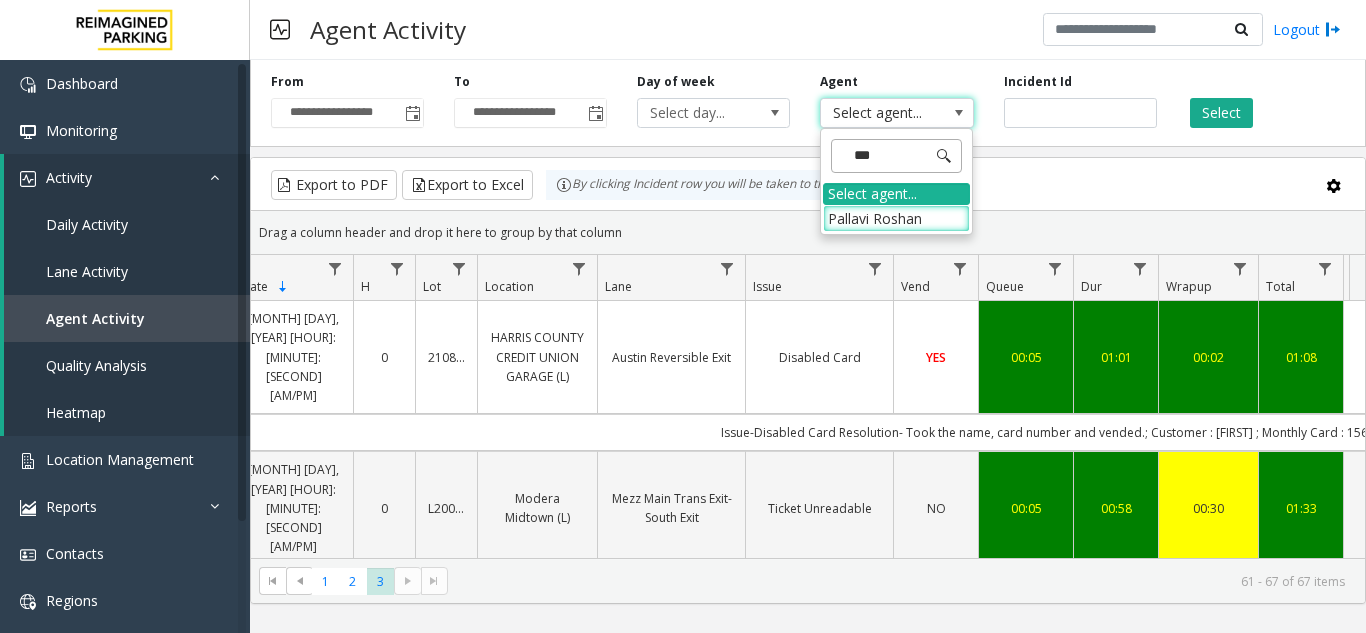 type on "****" 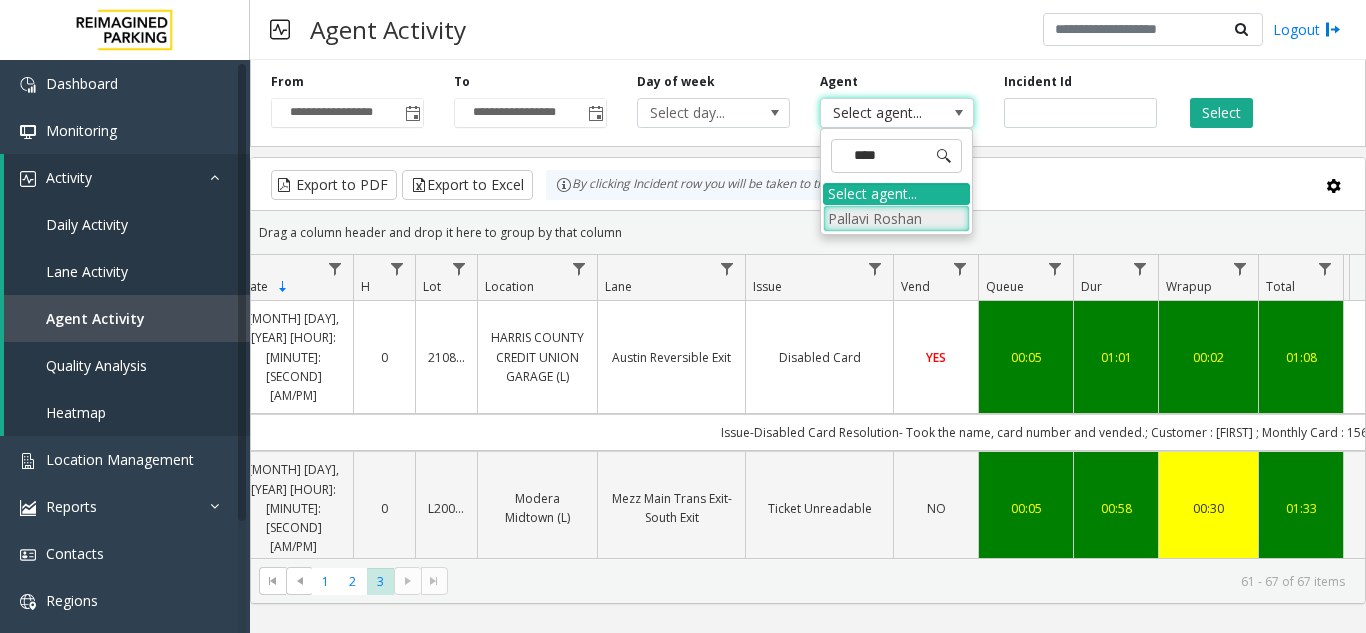 click on "Pallavi Roshan" at bounding box center (896, 218) 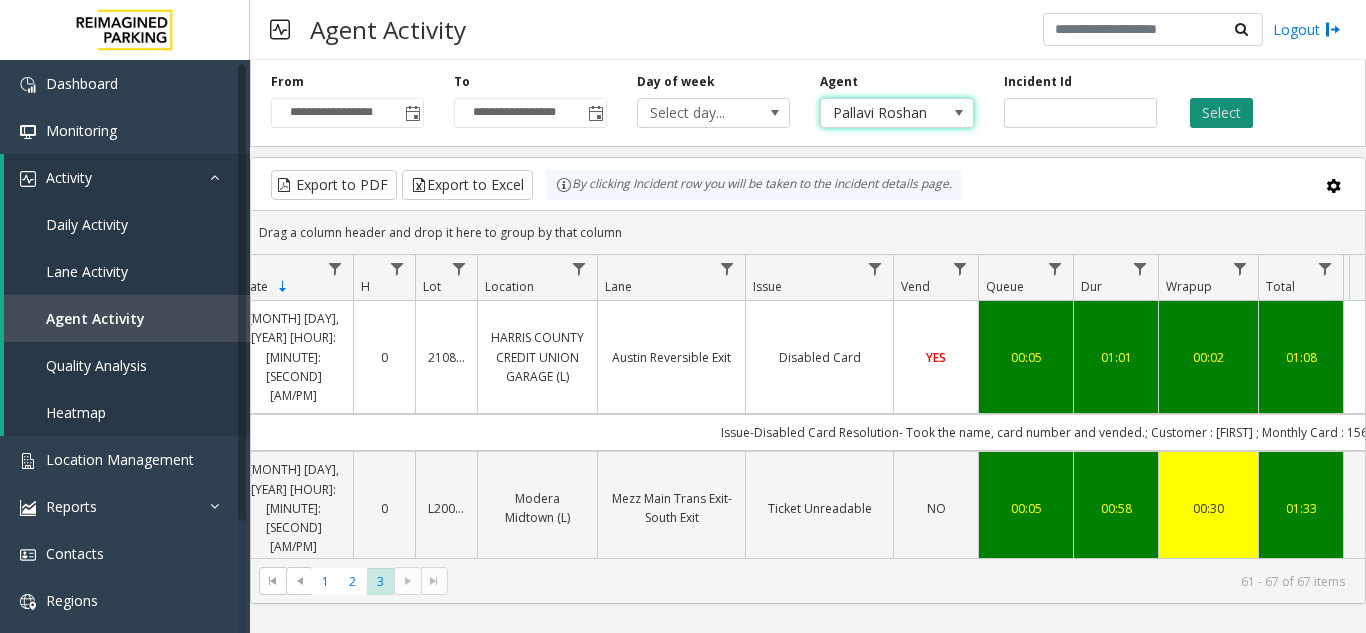 click on "Select" 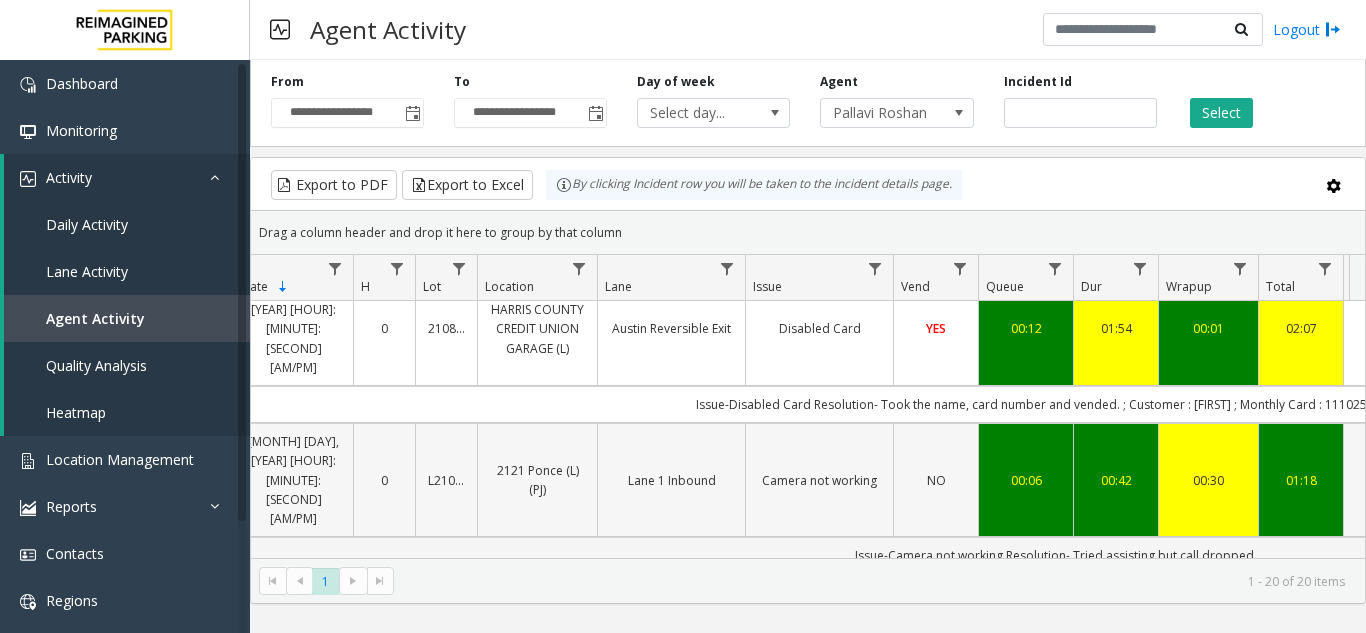 scroll, scrollTop: 1878, scrollLeft: 130, axis: both 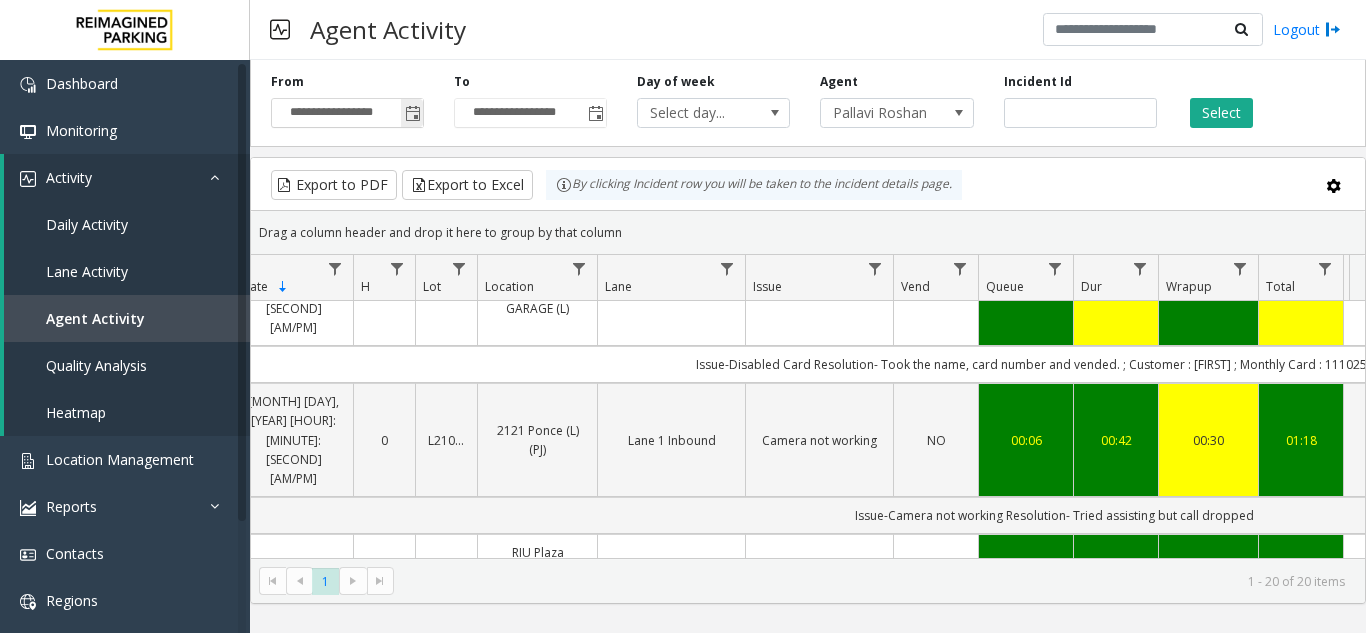 click 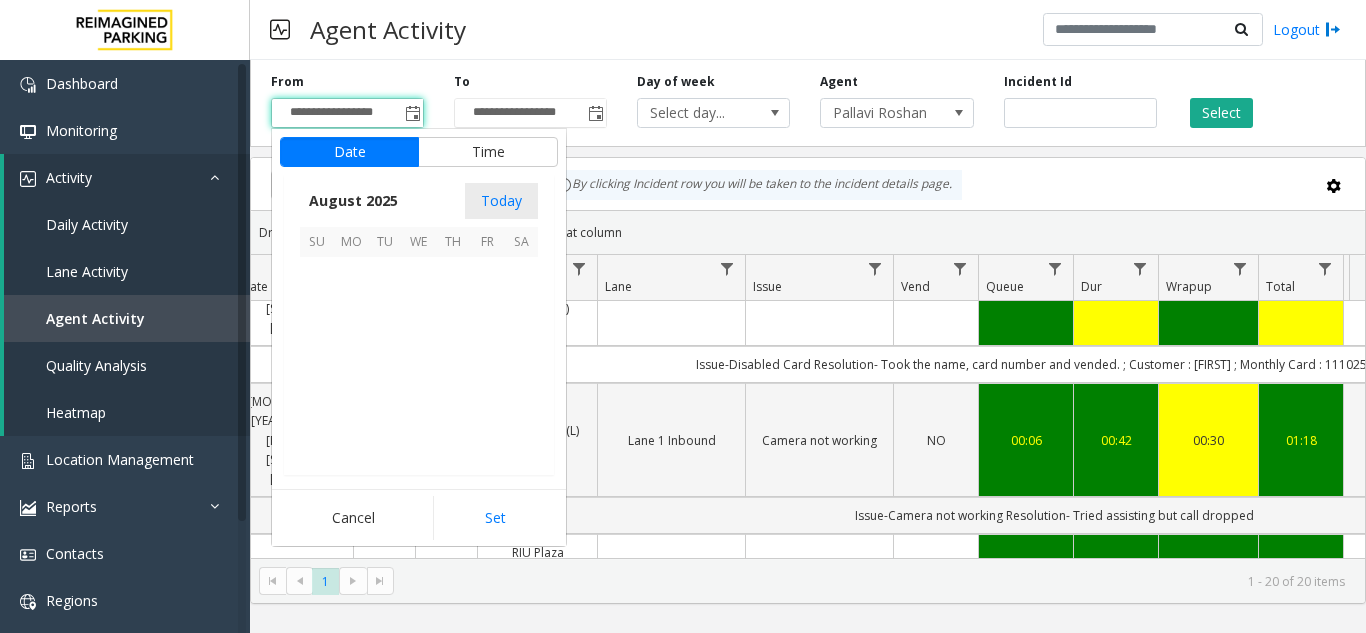 scroll, scrollTop: 358666, scrollLeft: 0, axis: vertical 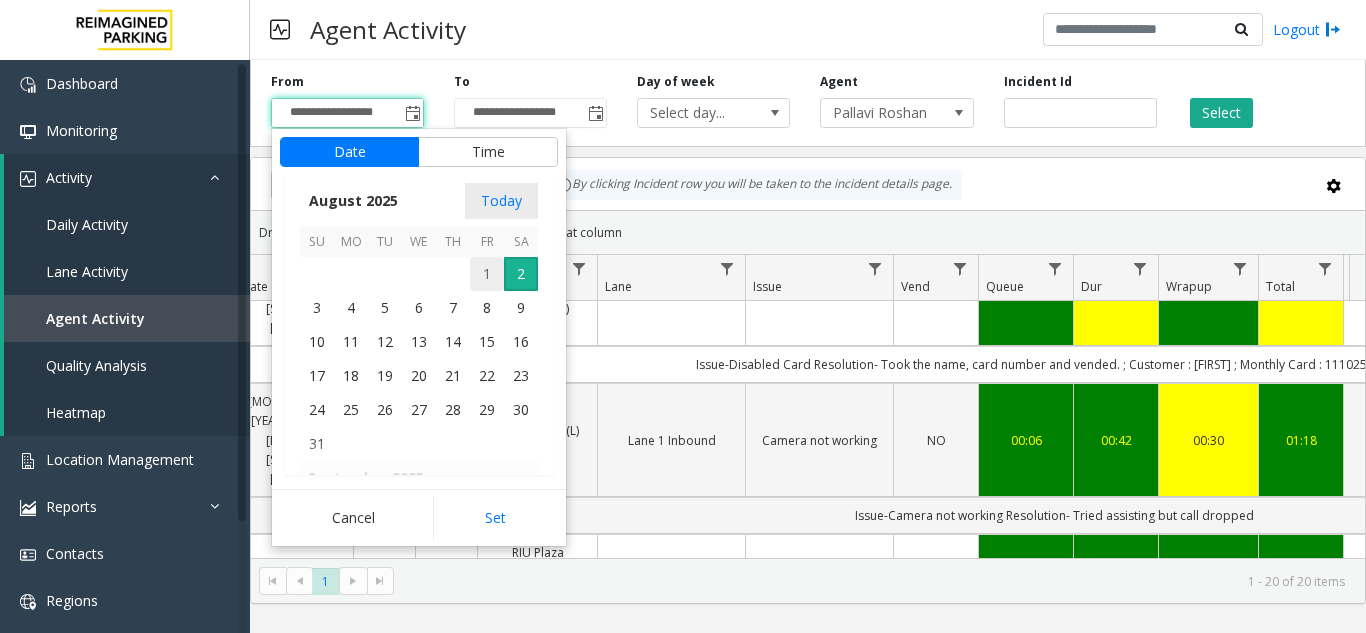 click on "1" at bounding box center (487, 274) 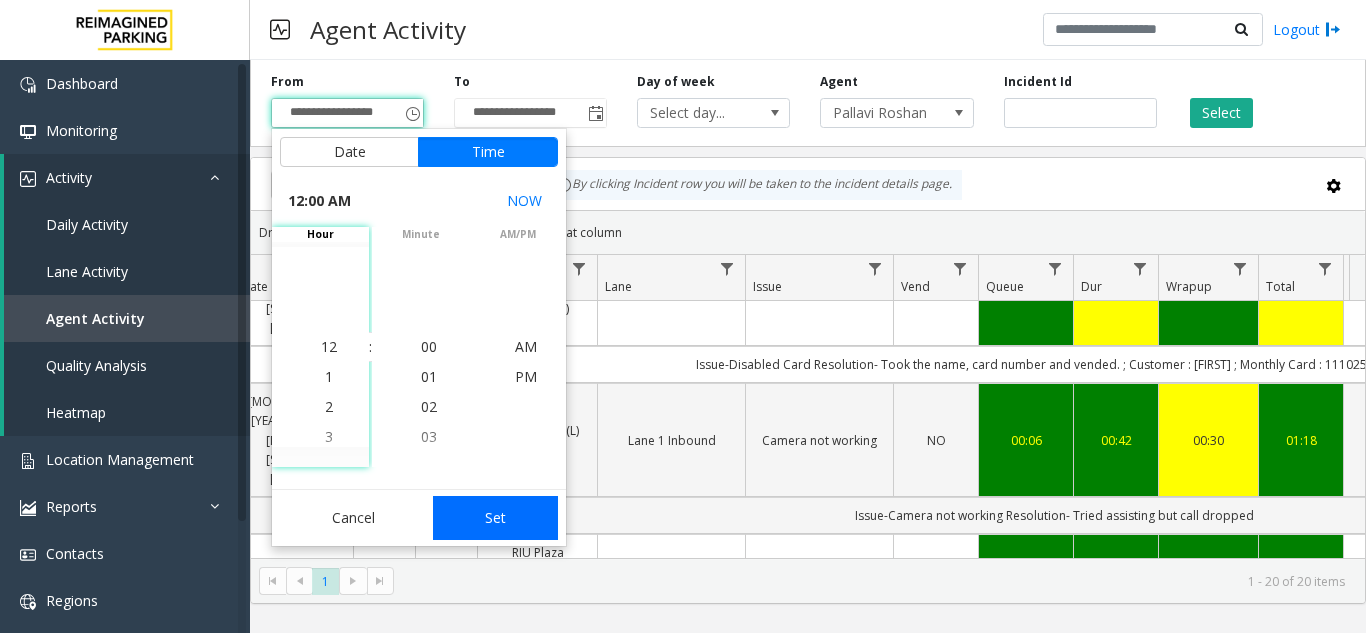 click on "Set" 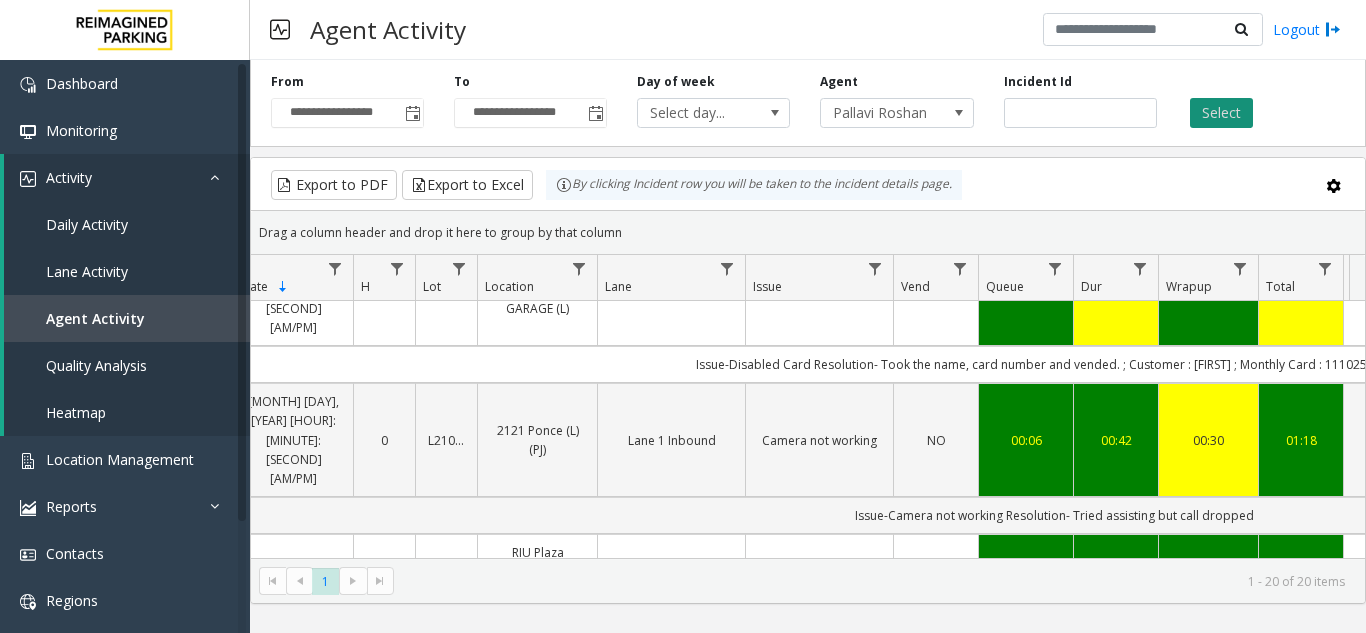 click on "Select" 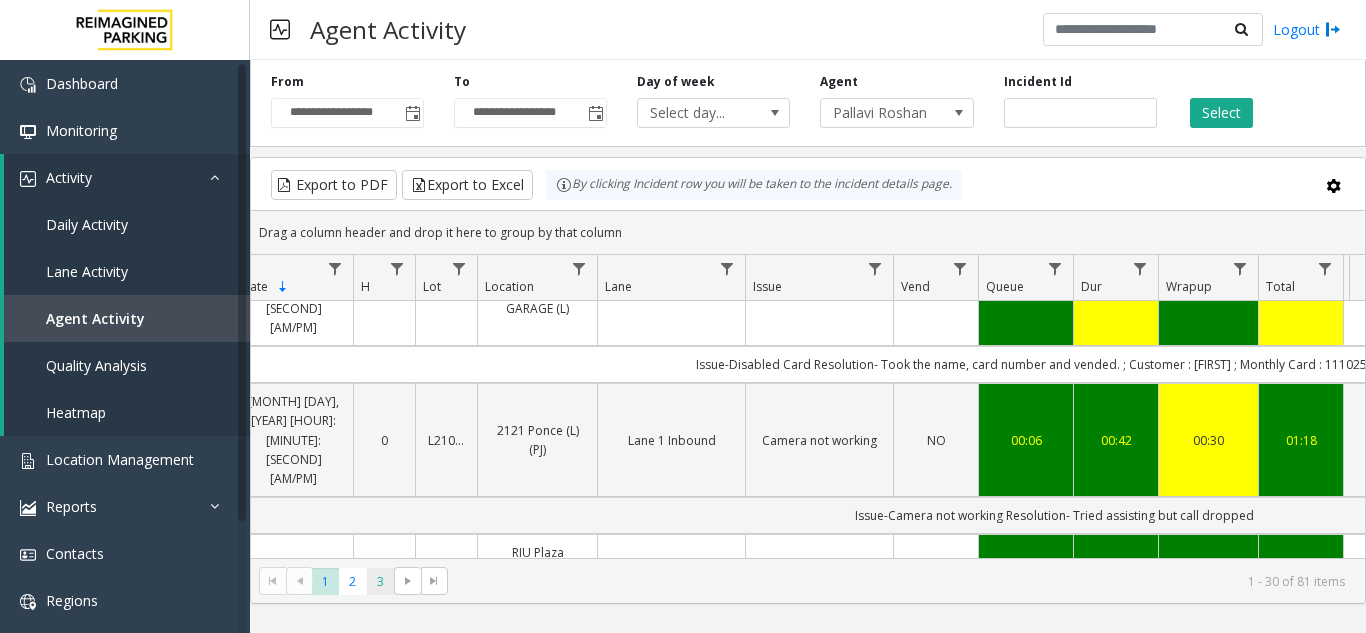 click on "3" 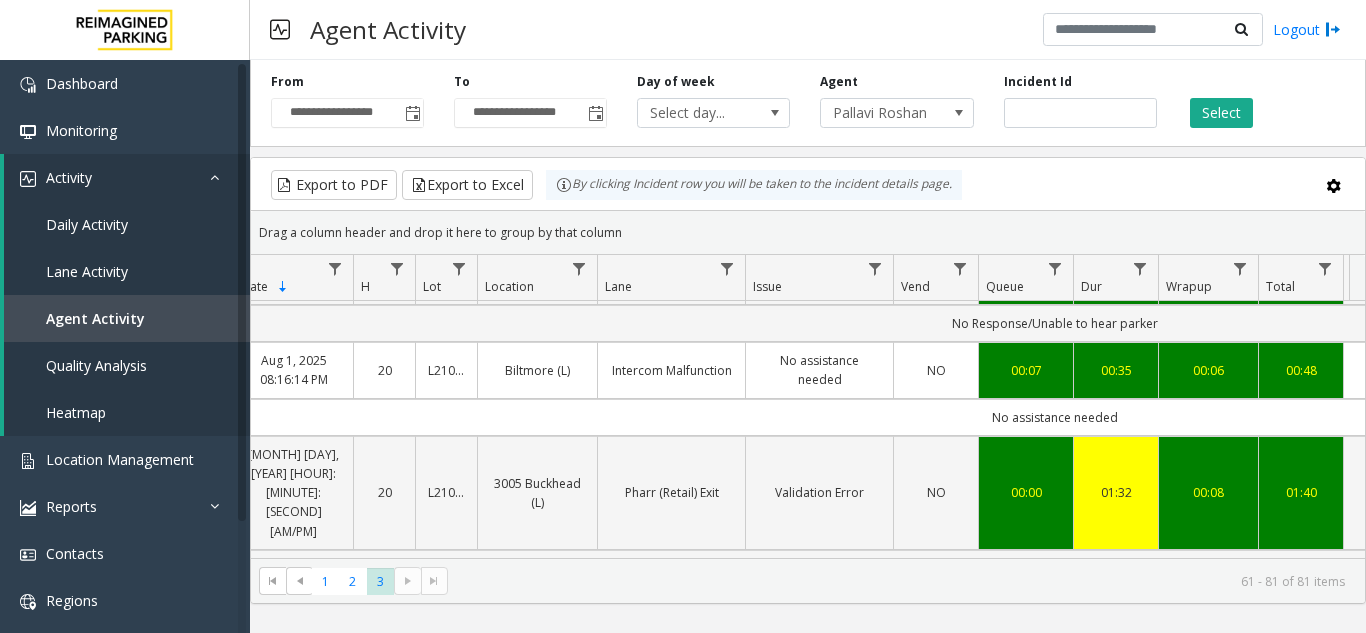 scroll, scrollTop: 376, scrollLeft: 130, axis: both 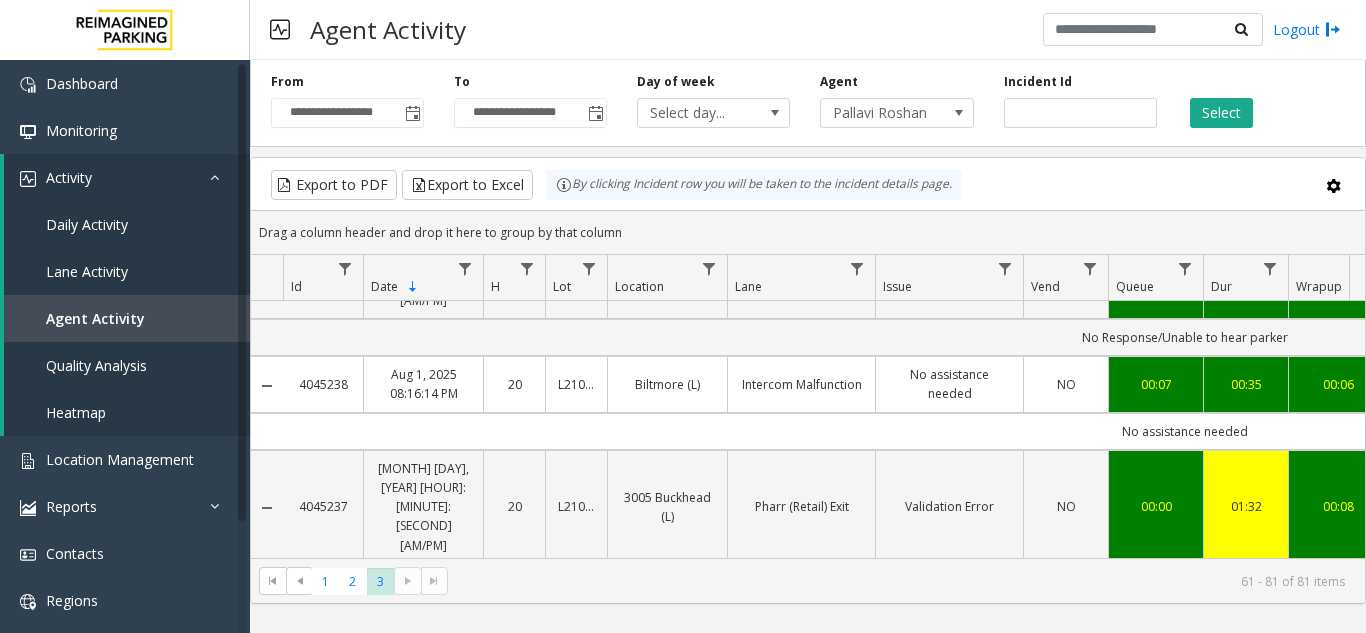 drag, startPoint x: 351, startPoint y: 343, endPoint x: 297, endPoint y: 346, distance: 54.08327 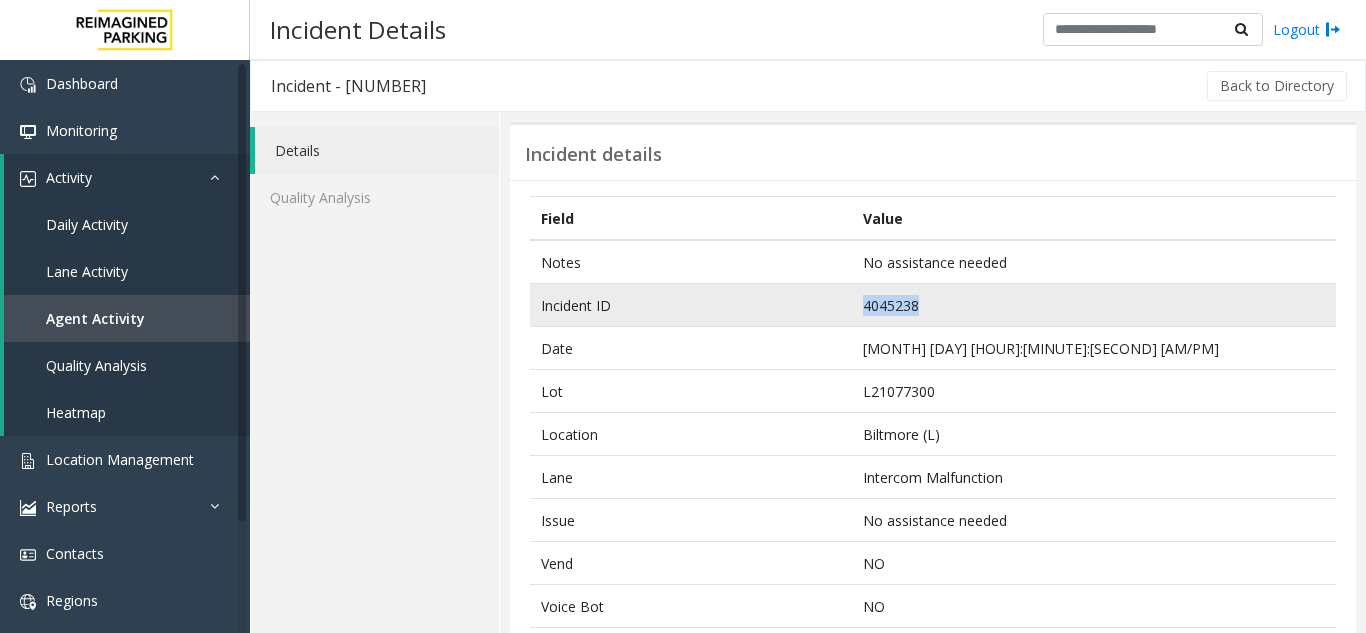 drag, startPoint x: 927, startPoint y: 303, endPoint x: 855, endPoint y: 312, distance: 72.56032 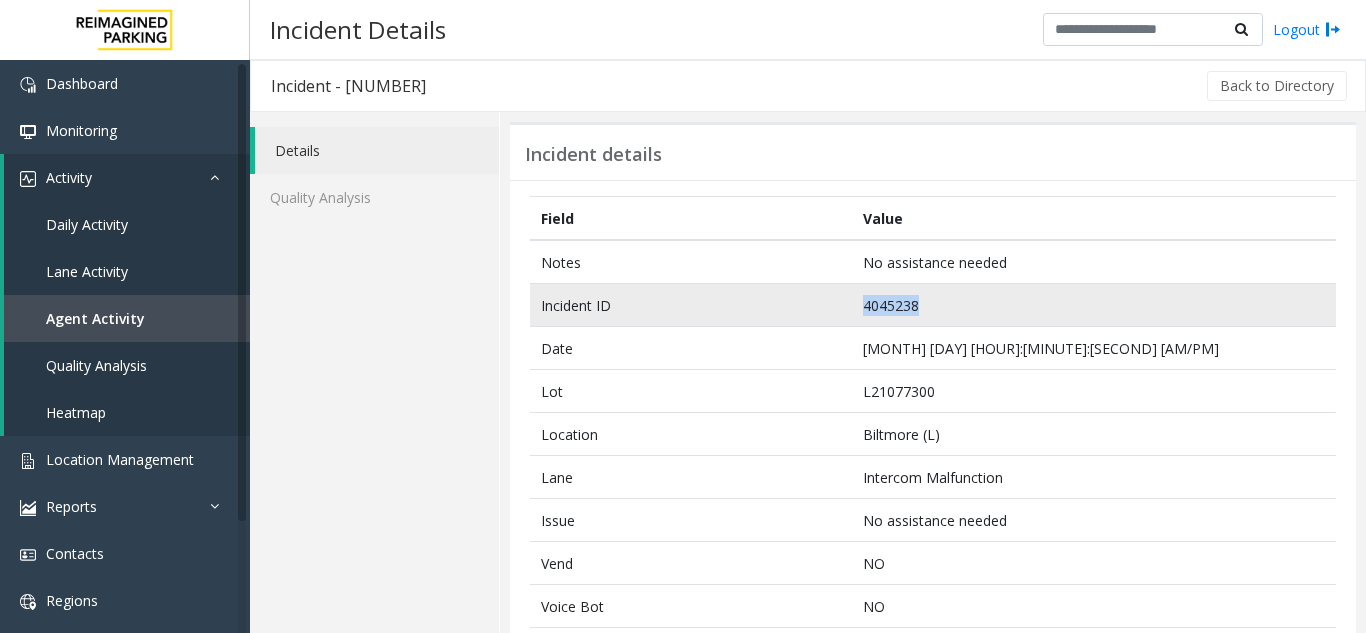 copy on "4045238" 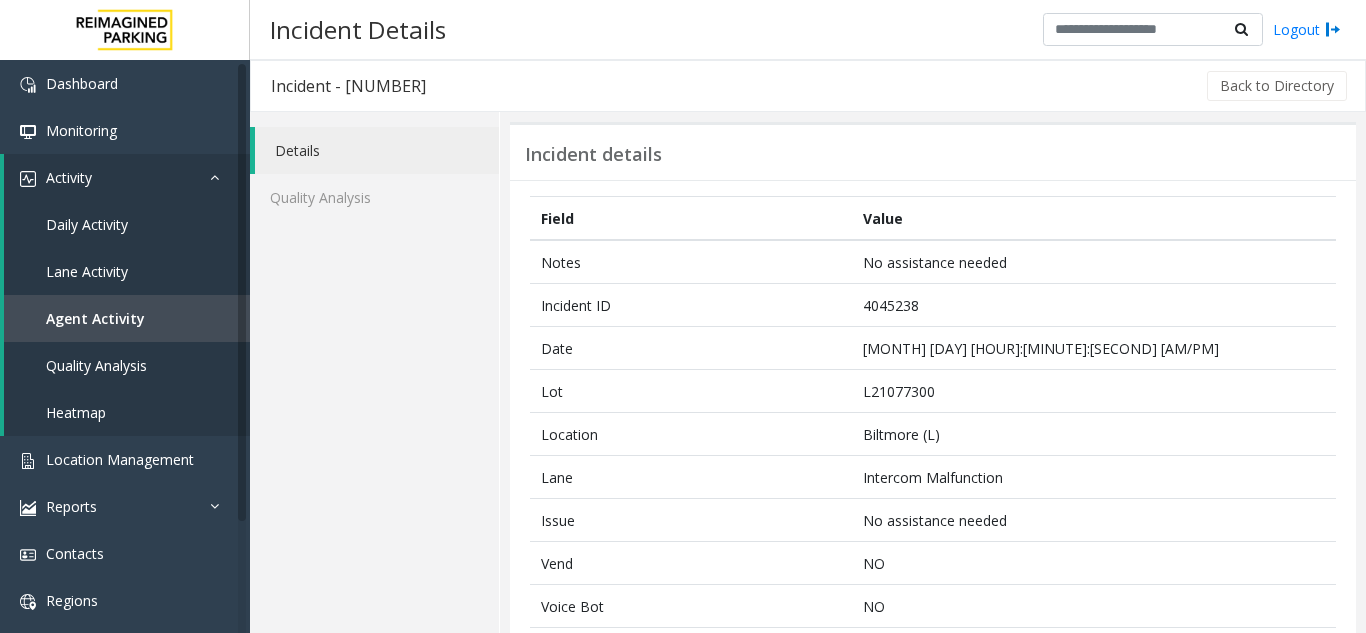 click on "Details Quality Analysis" 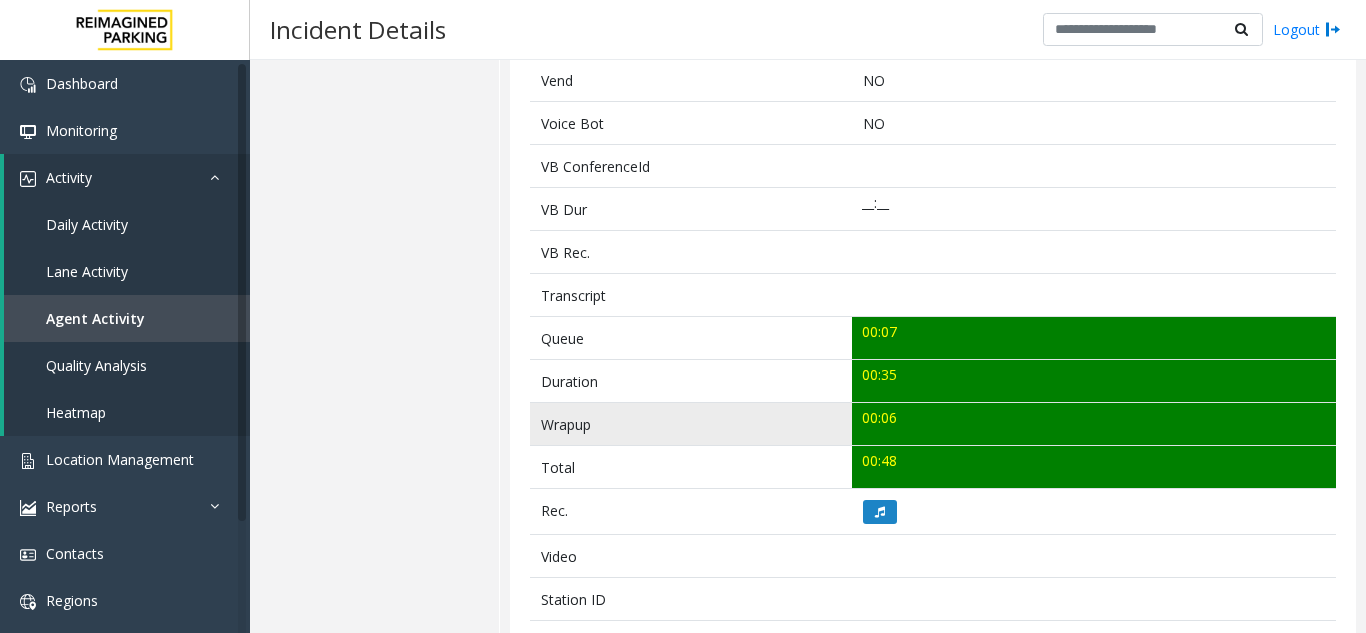 scroll, scrollTop: 700, scrollLeft: 0, axis: vertical 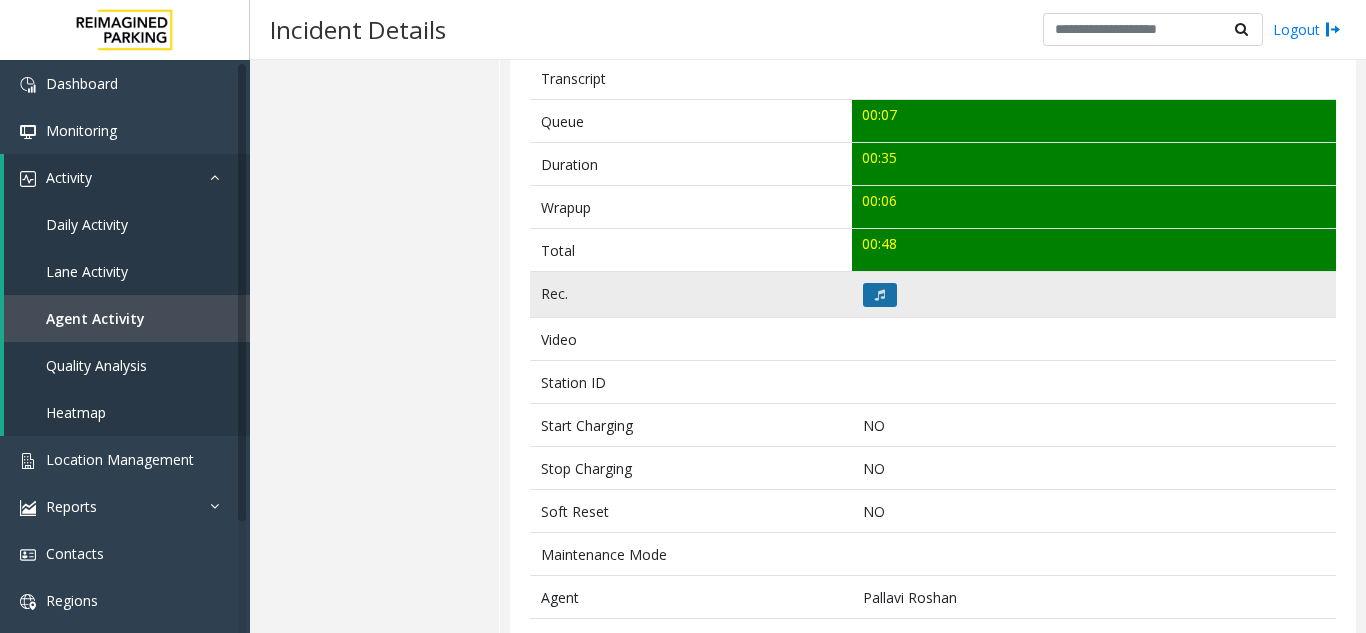 click 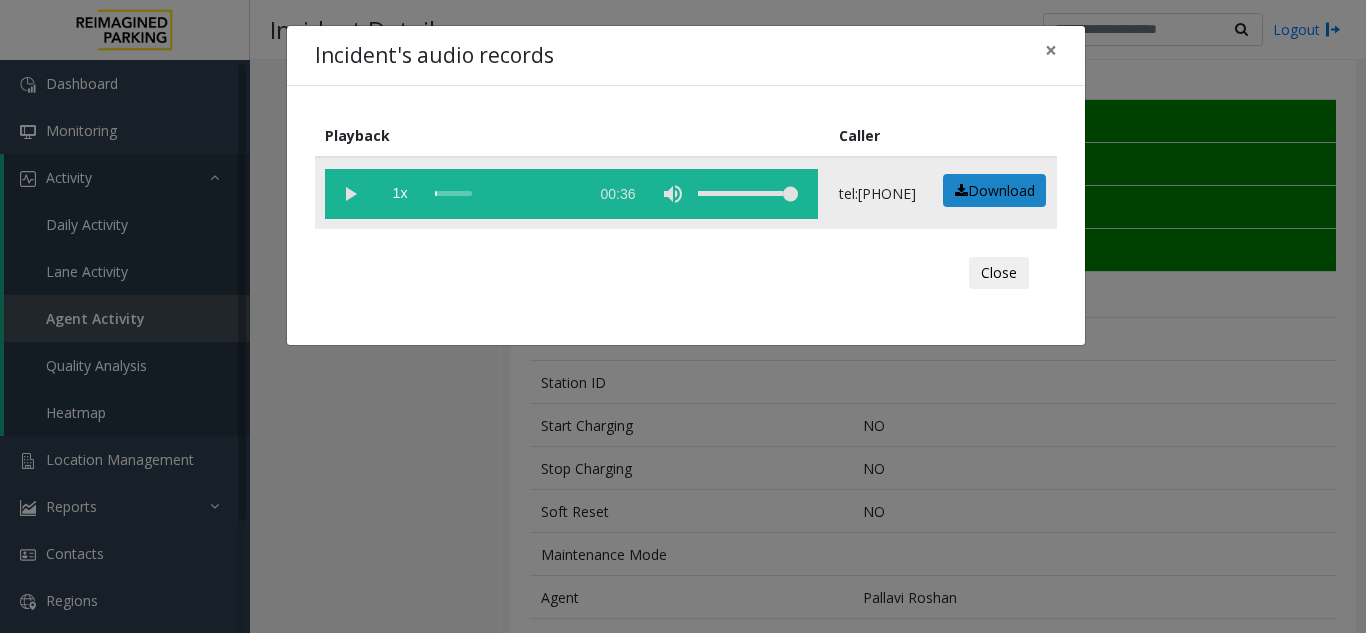 click 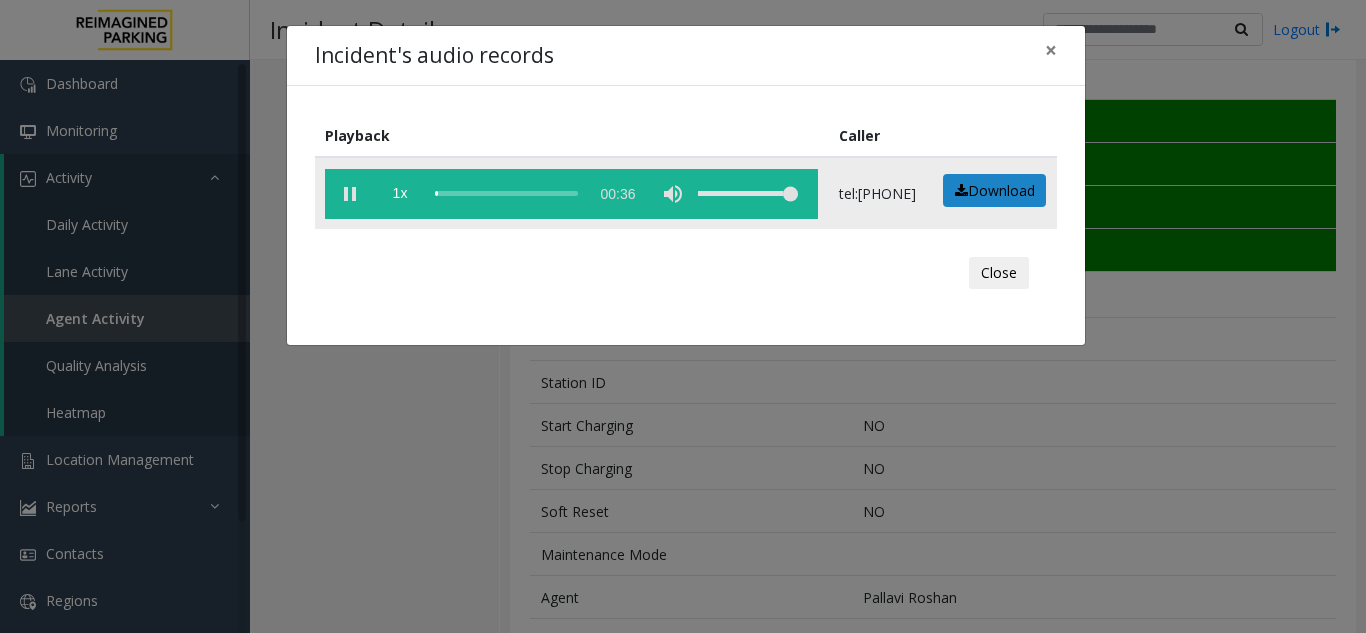 click 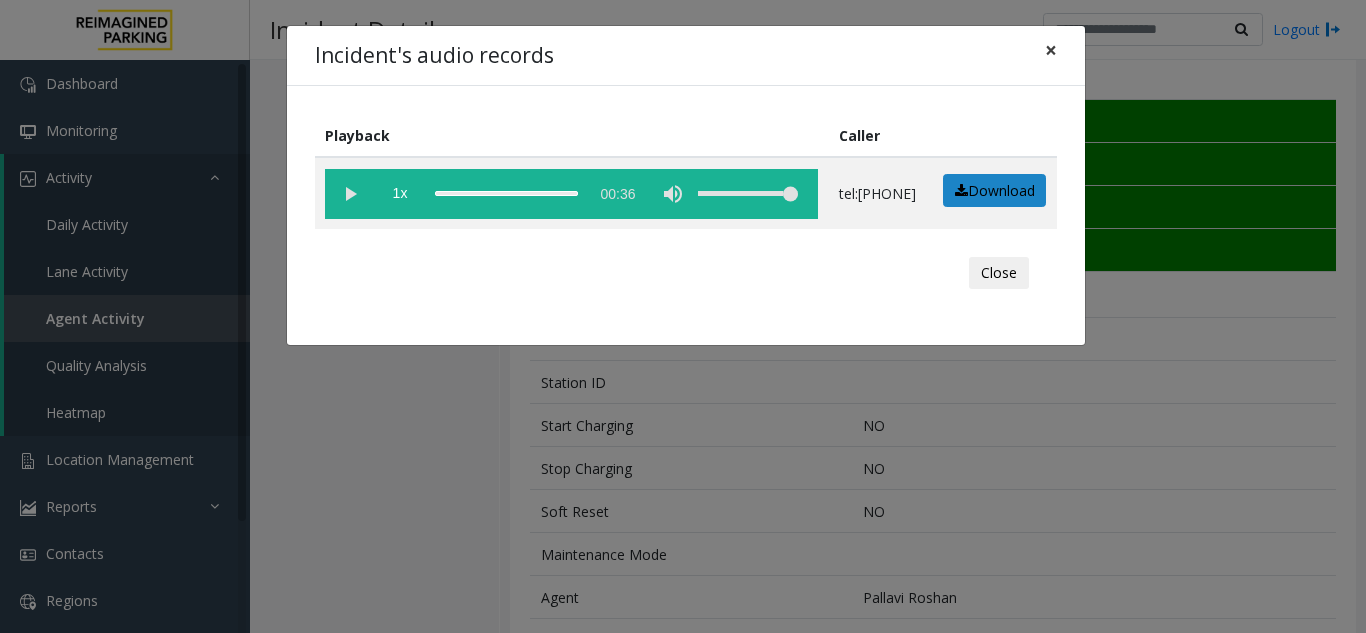 click on "×" 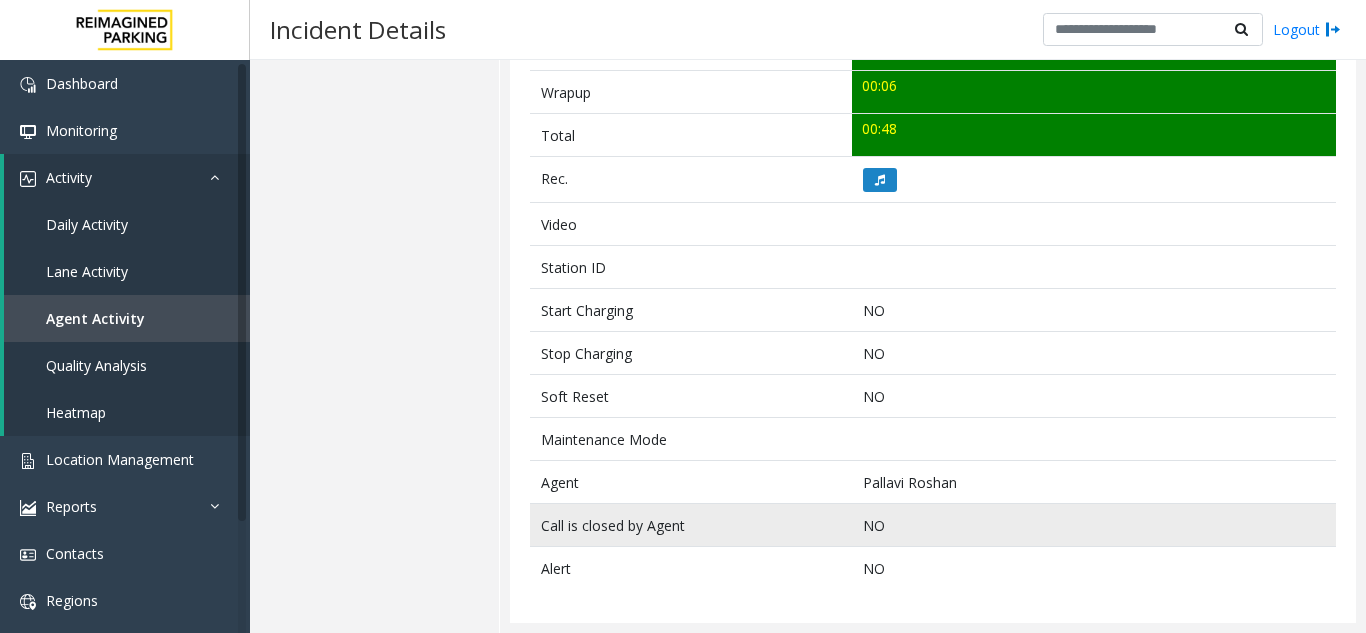 scroll, scrollTop: 115, scrollLeft: 0, axis: vertical 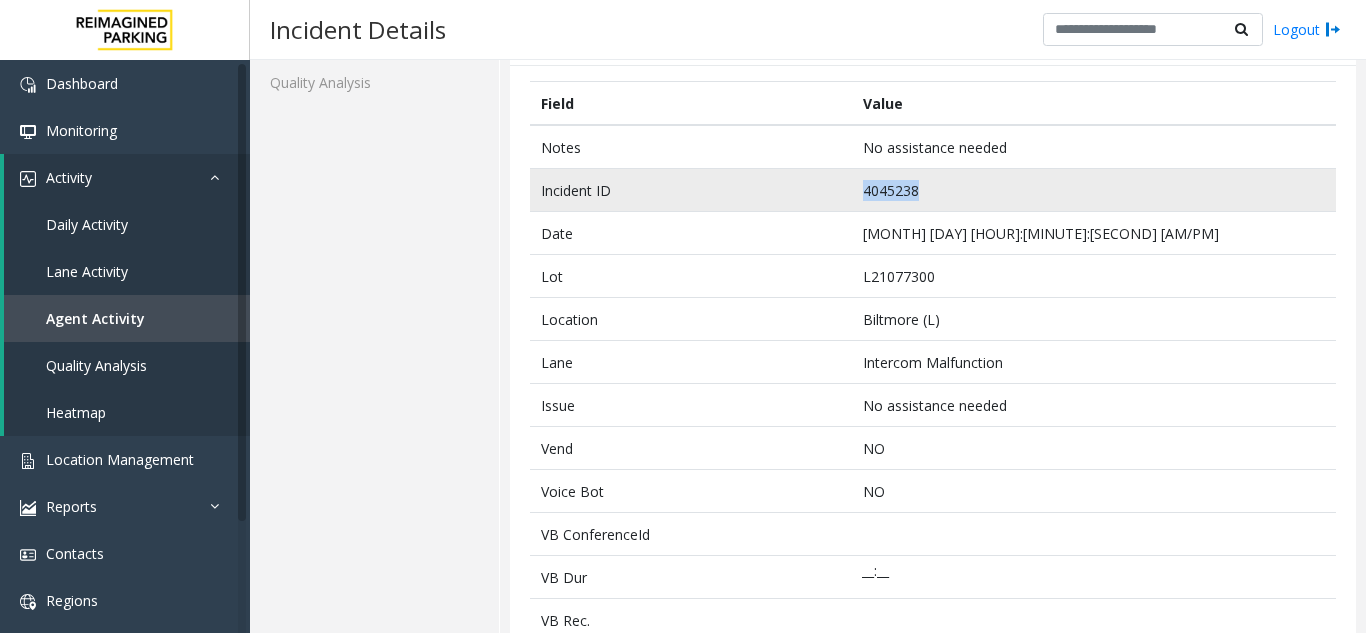 drag, startPoint x: 937, startPoint y: 198, endPoint x: 856, endPoint y: 205, distance: 81.3019 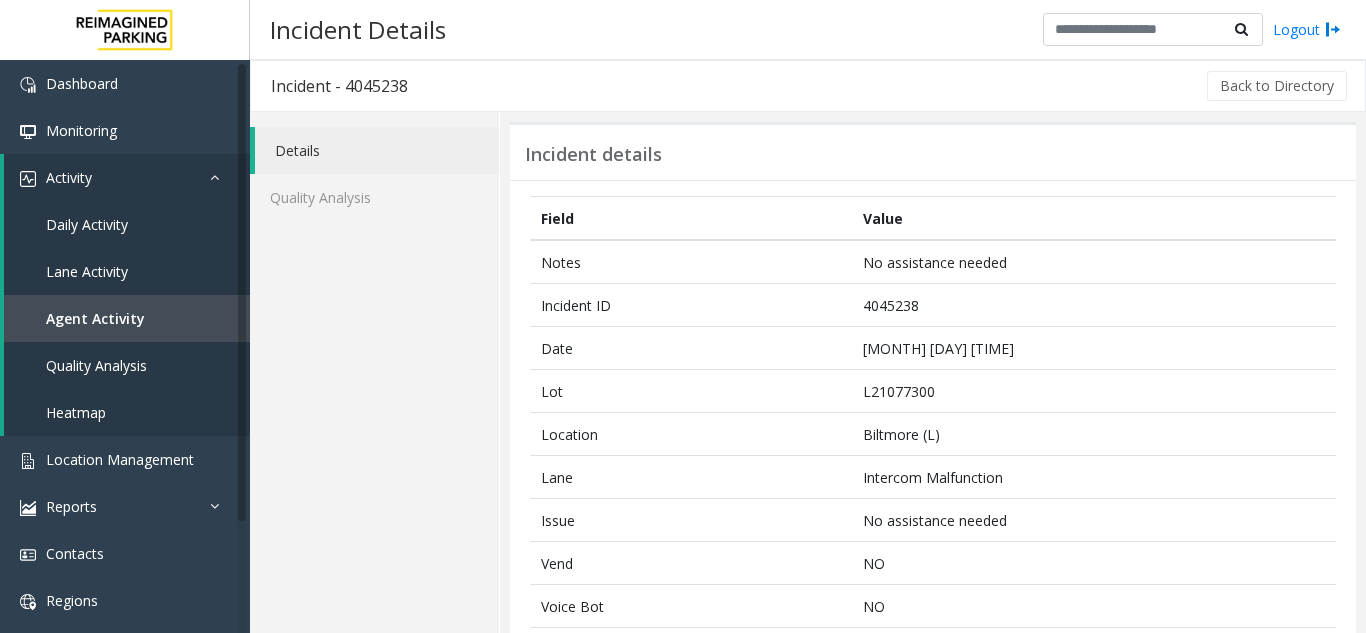 scroll, scrollTop: 0, scrollLeft: 0, axis: both 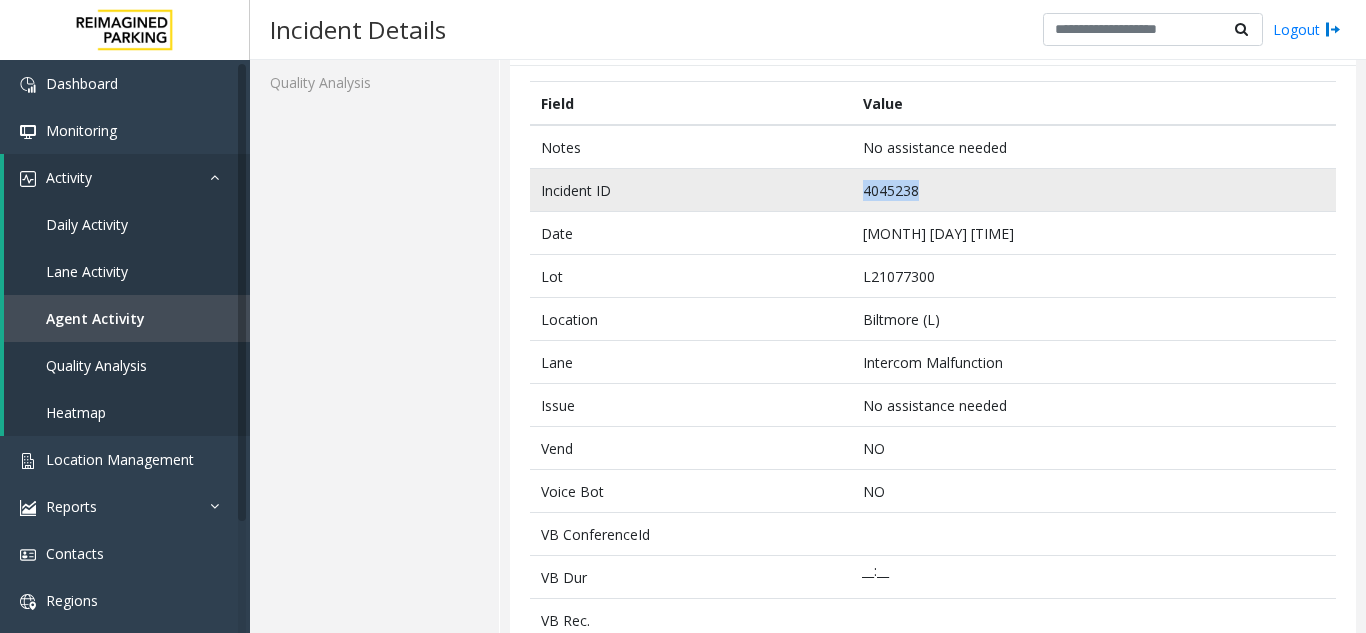 drag, startPoint x: 932, startPoint y: 196, endPoint x: 840, endPoint y: 196, distance: 92 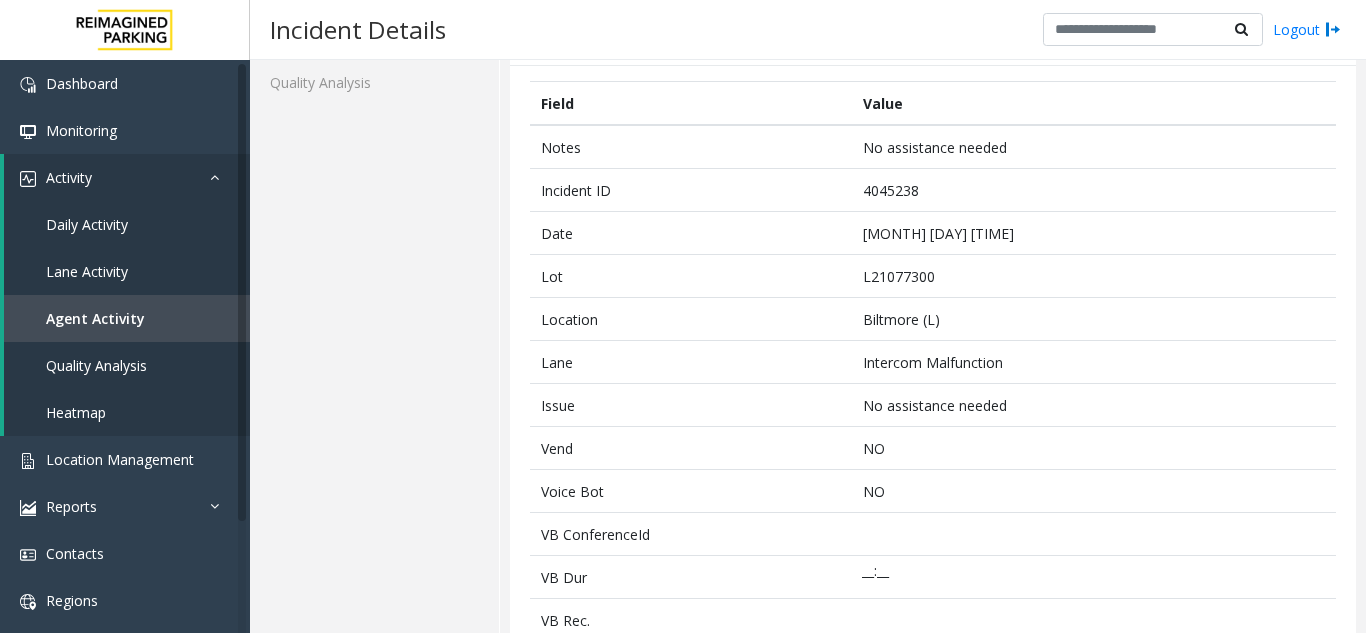 click on "Details Quality Analysis" 